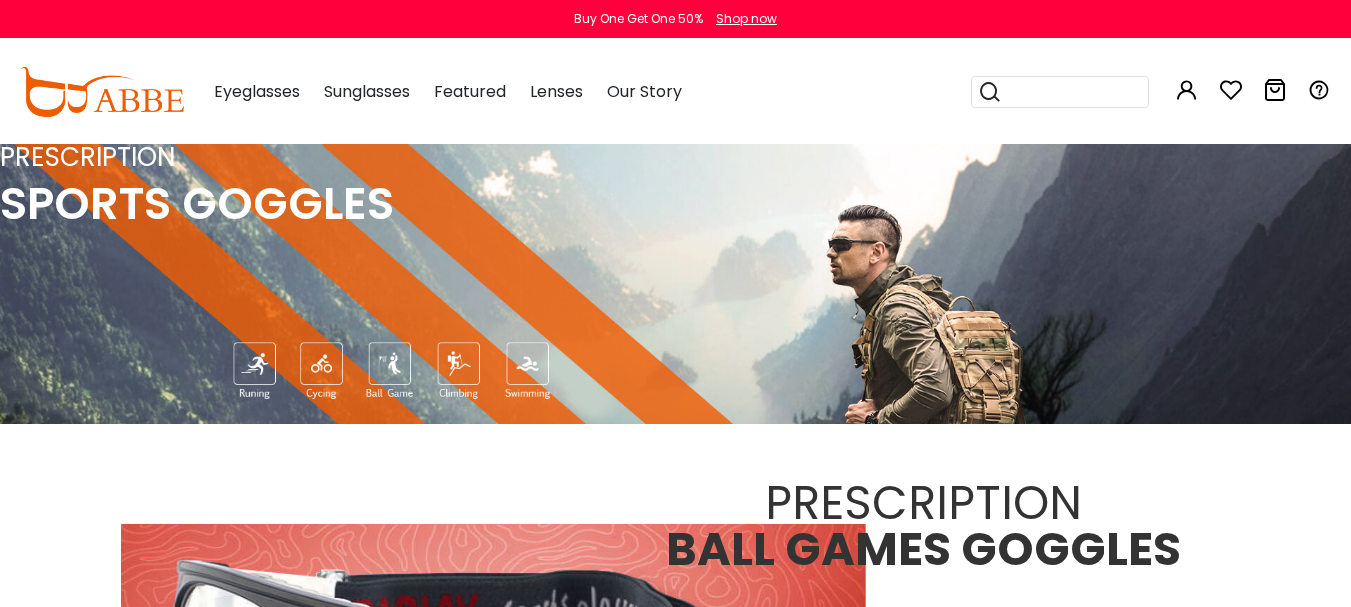 scroll, scrollTop: 0, scrollLeft: 0, axis: both 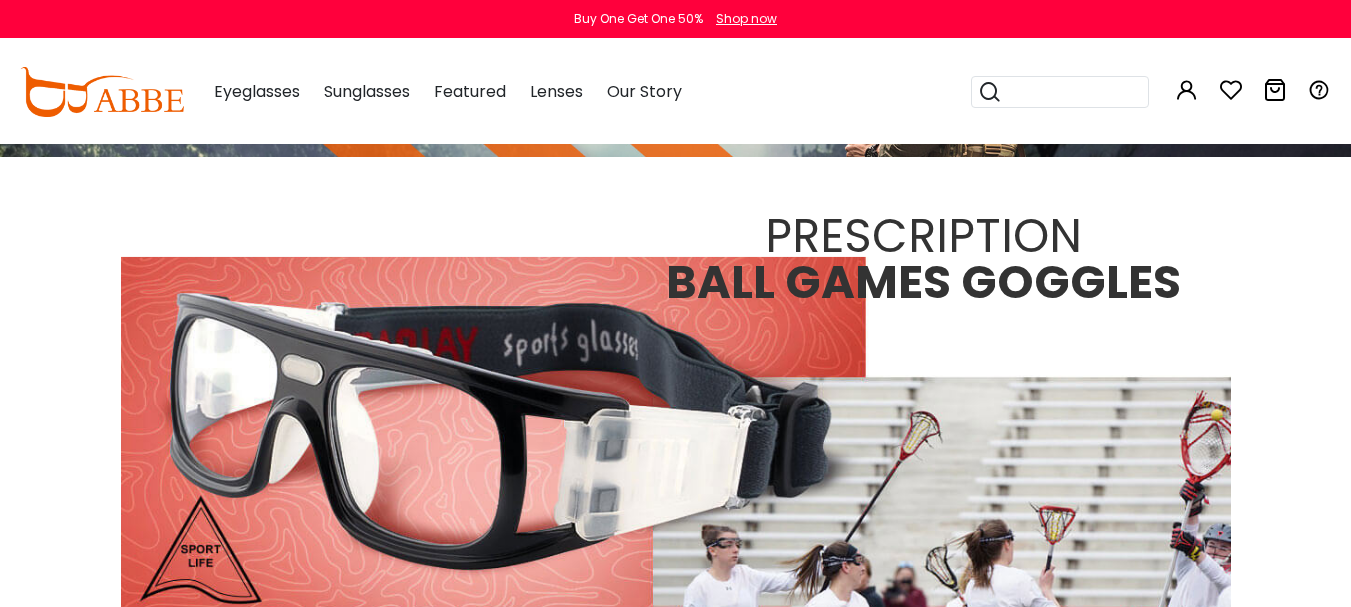 click on "Later" at bounding box center [716, 129] 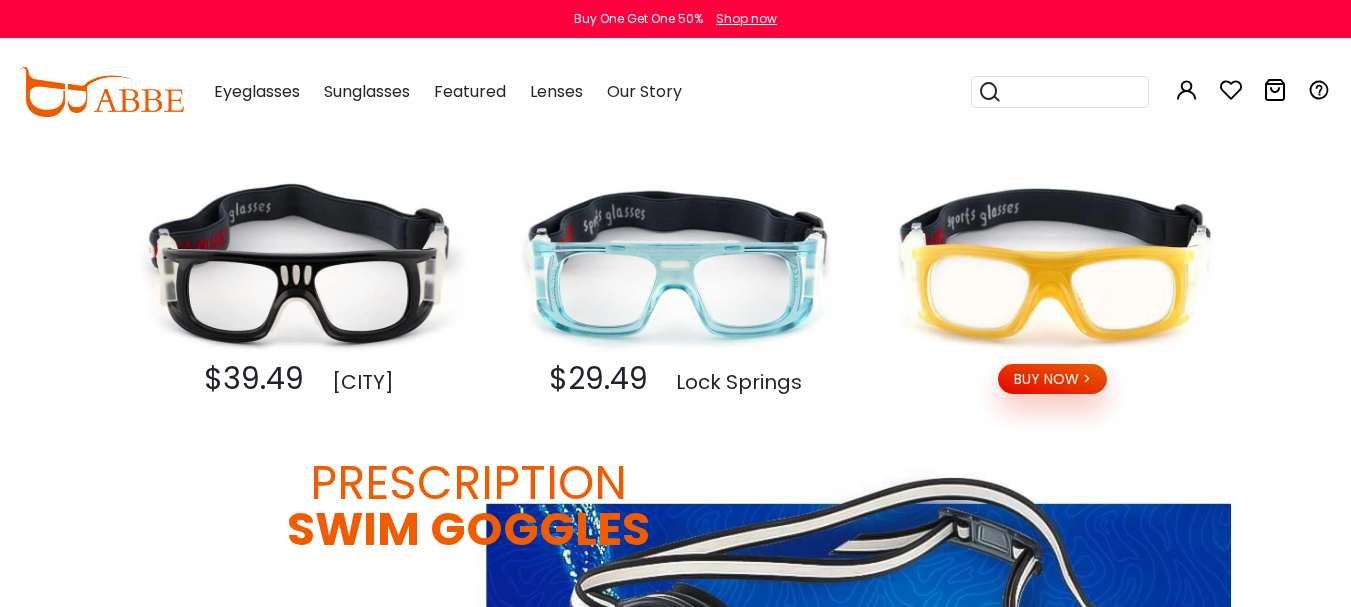 scroll, scrollTop: 800, scrollLeft: 0, axis: vertical 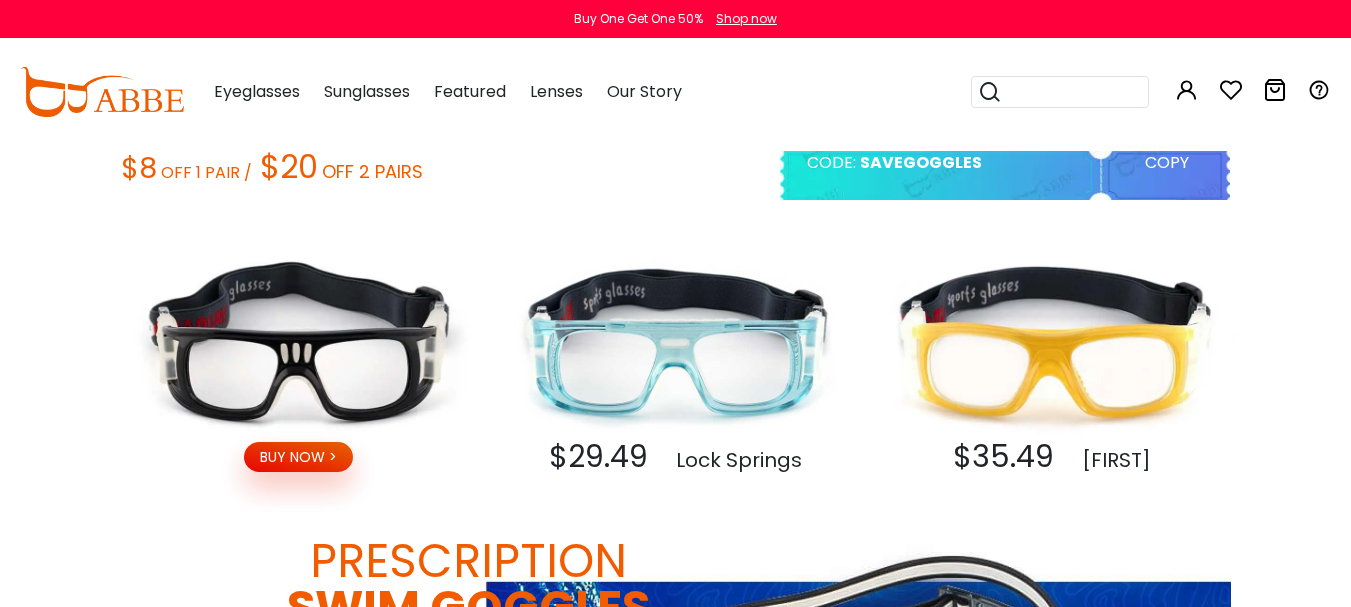 click at bounding box center (299, 342) 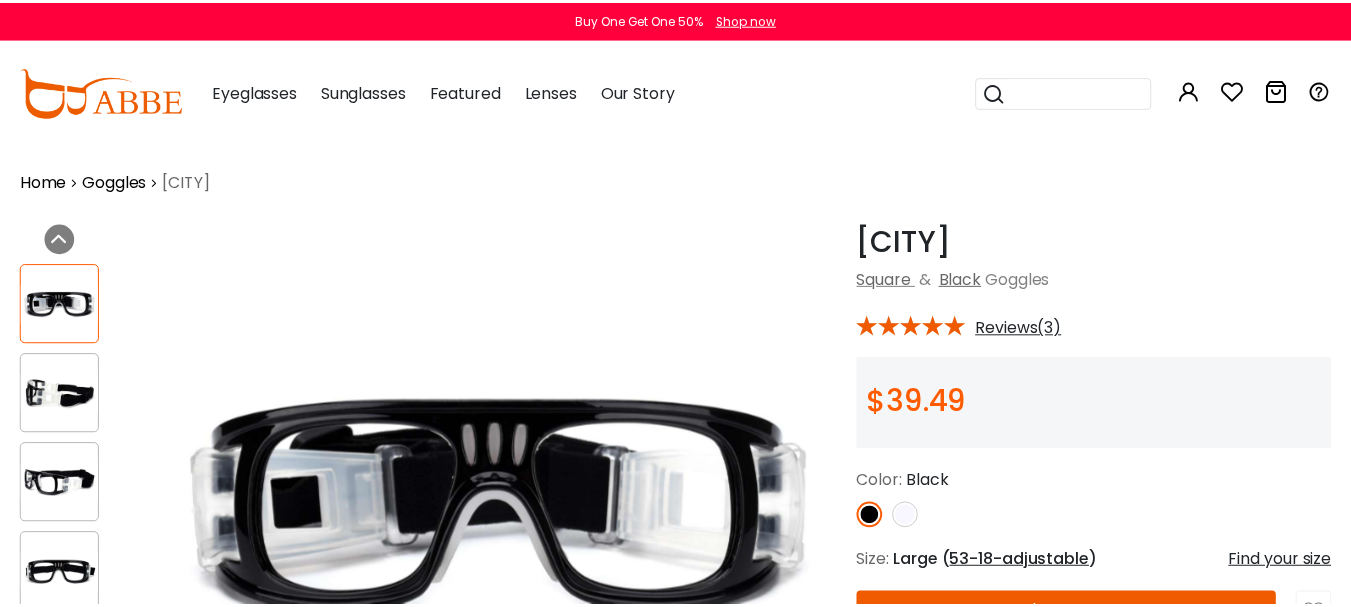 scroll, scrollTop: 0, scrollLeft: 0, axis: both 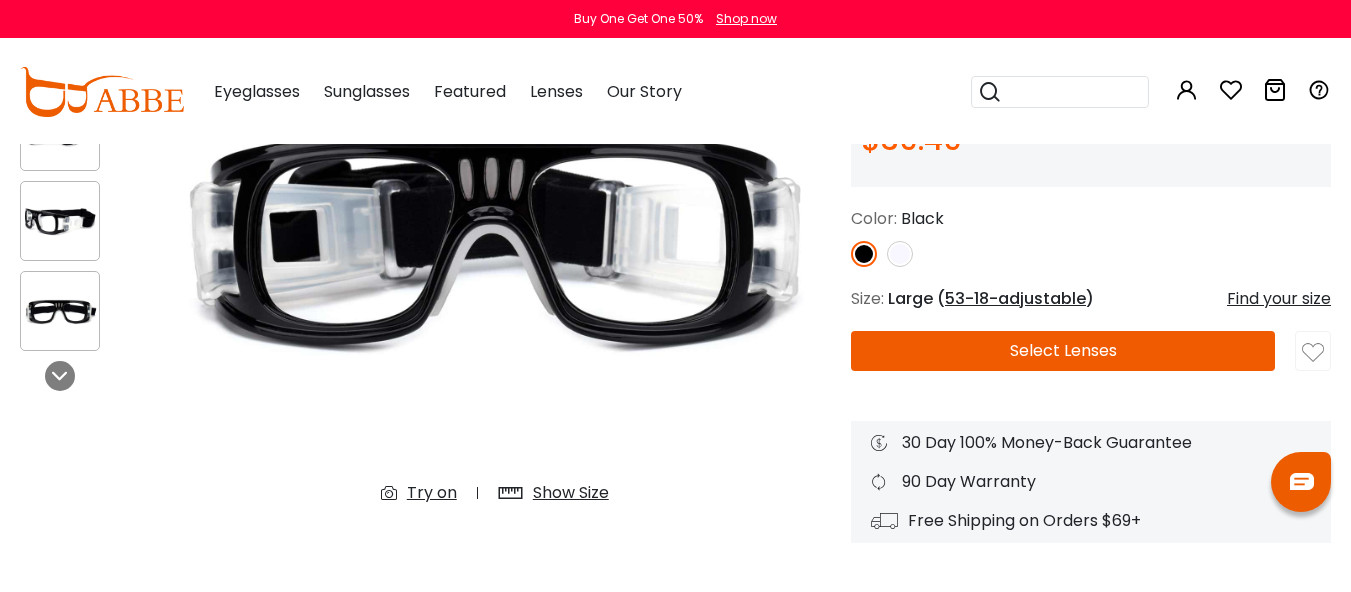 click on "Select Lenses" at bounding box center [1063, 351] 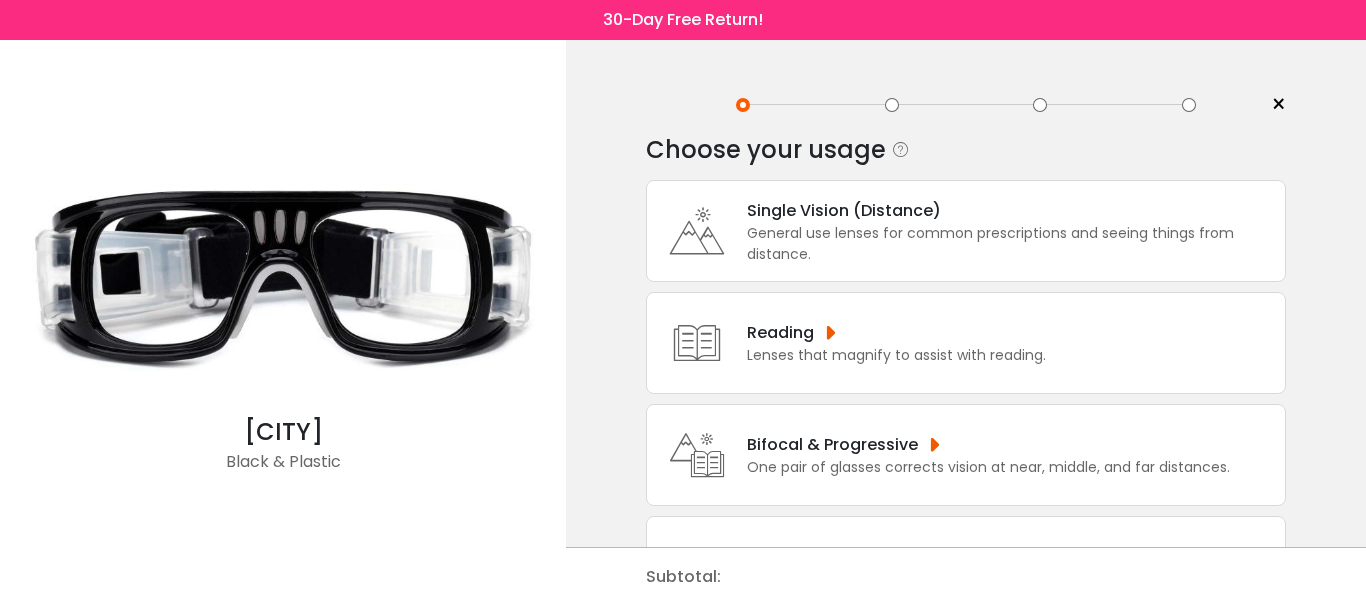 scroll, scrollTop: 0, scrollLeft: 0, axis: both 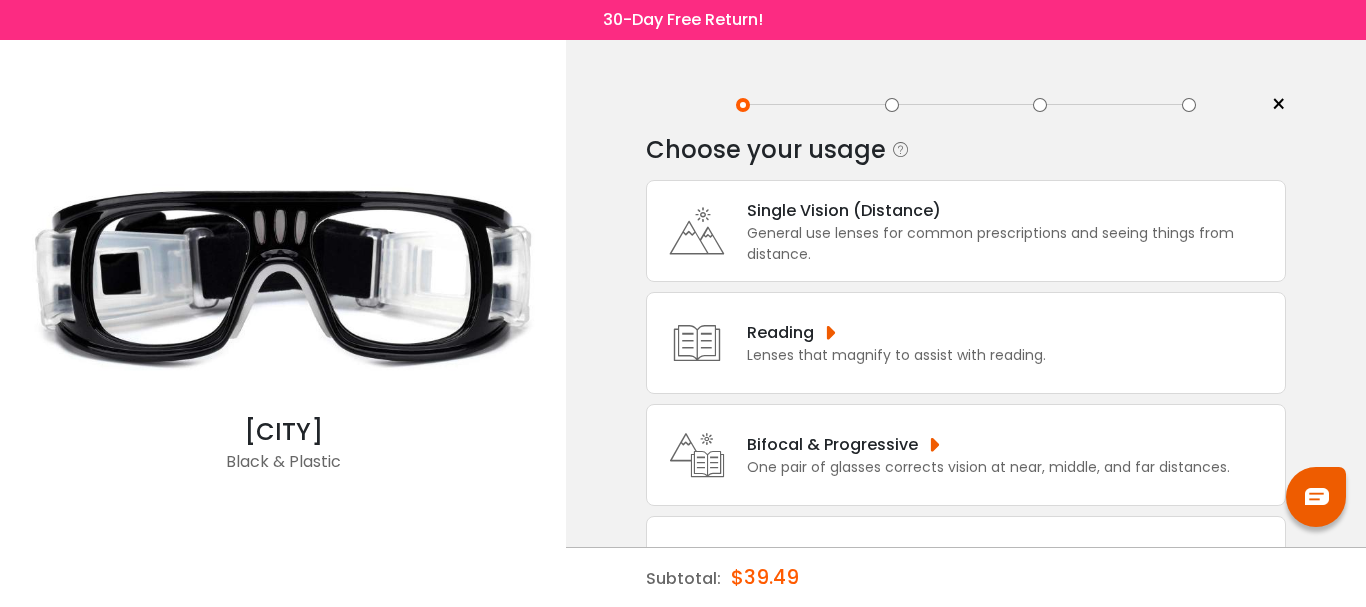 click on "Lenses that magnify to assist with reading." at bounding box center [896, 355] 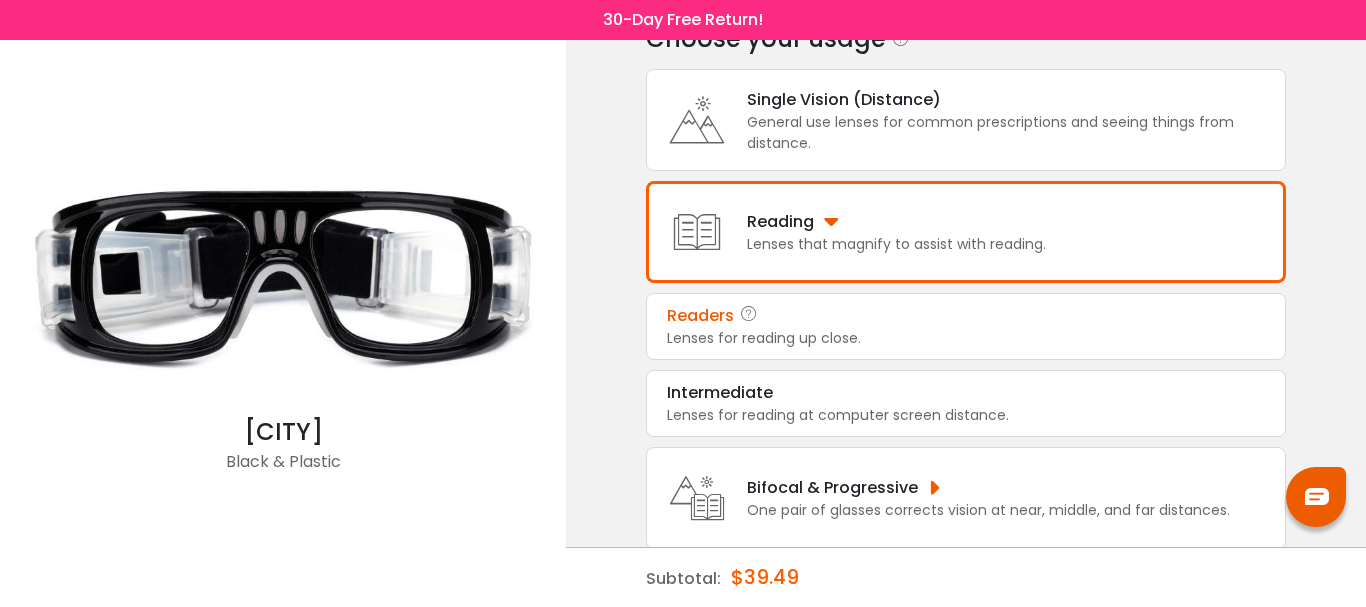 scroll, scrollTop: 265, scrollLeft: 0, axis: vertical 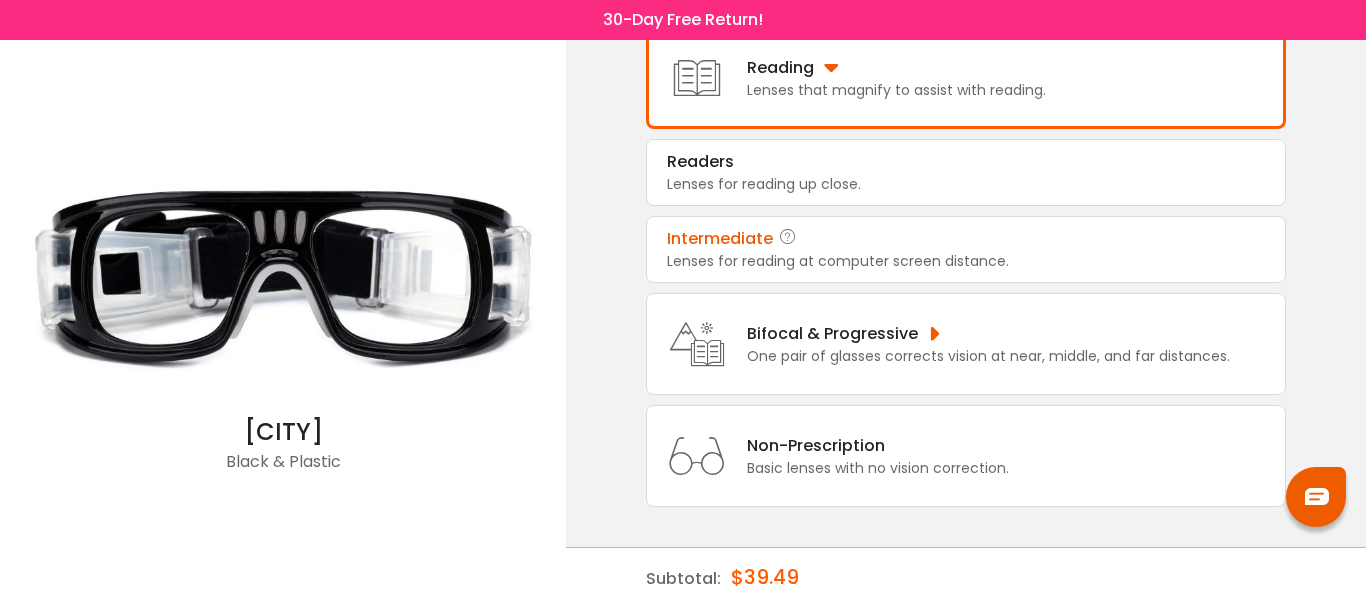 click on "Lenses for reading at computer screen distance." at bounding box center (966, 261) 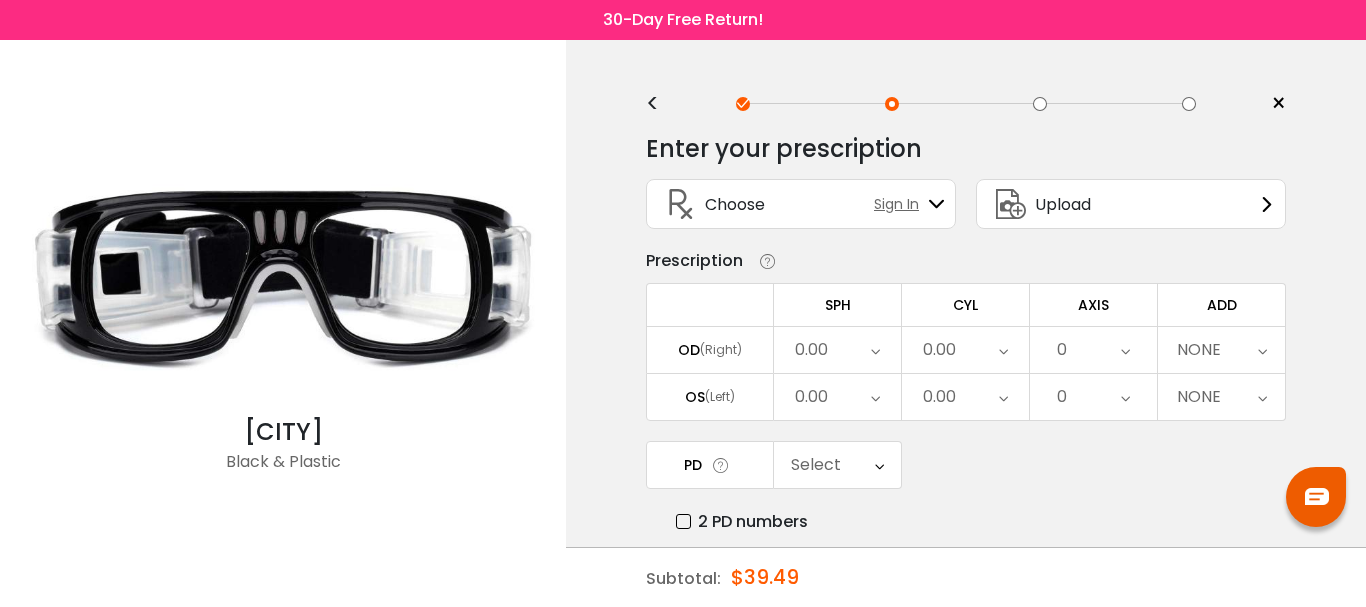 scroll, scrollTop: 0, scrollLeft: 0, axis: both 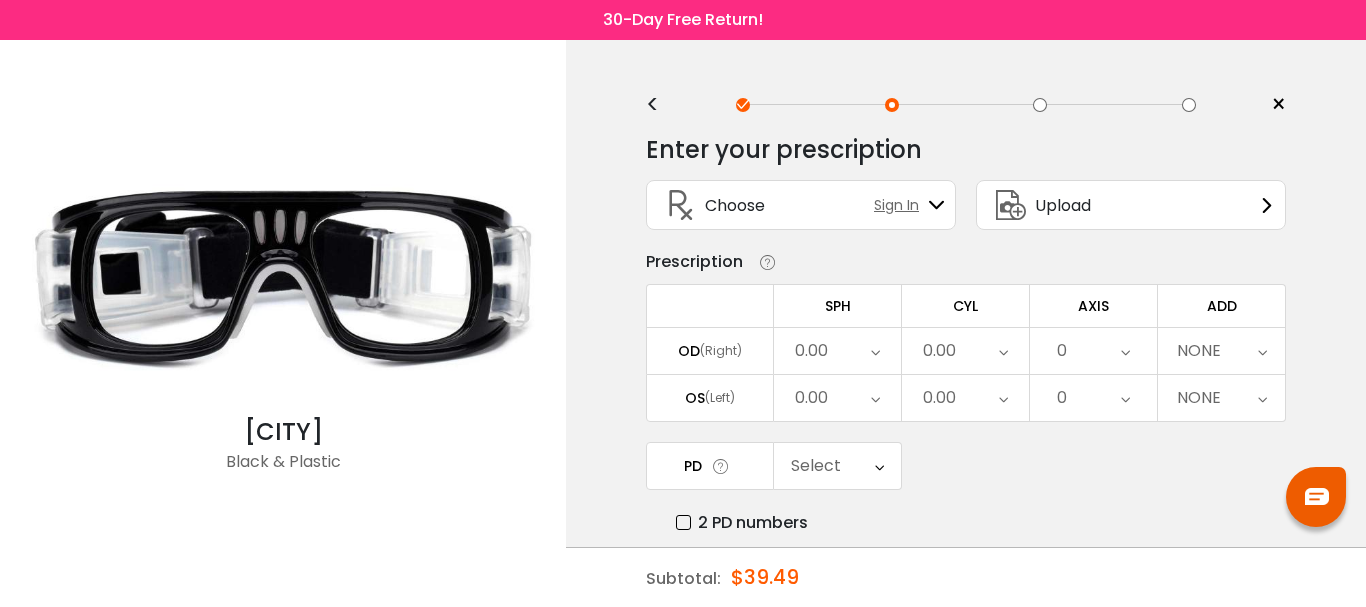 click on "0.00" at bounding box center (837, 351) 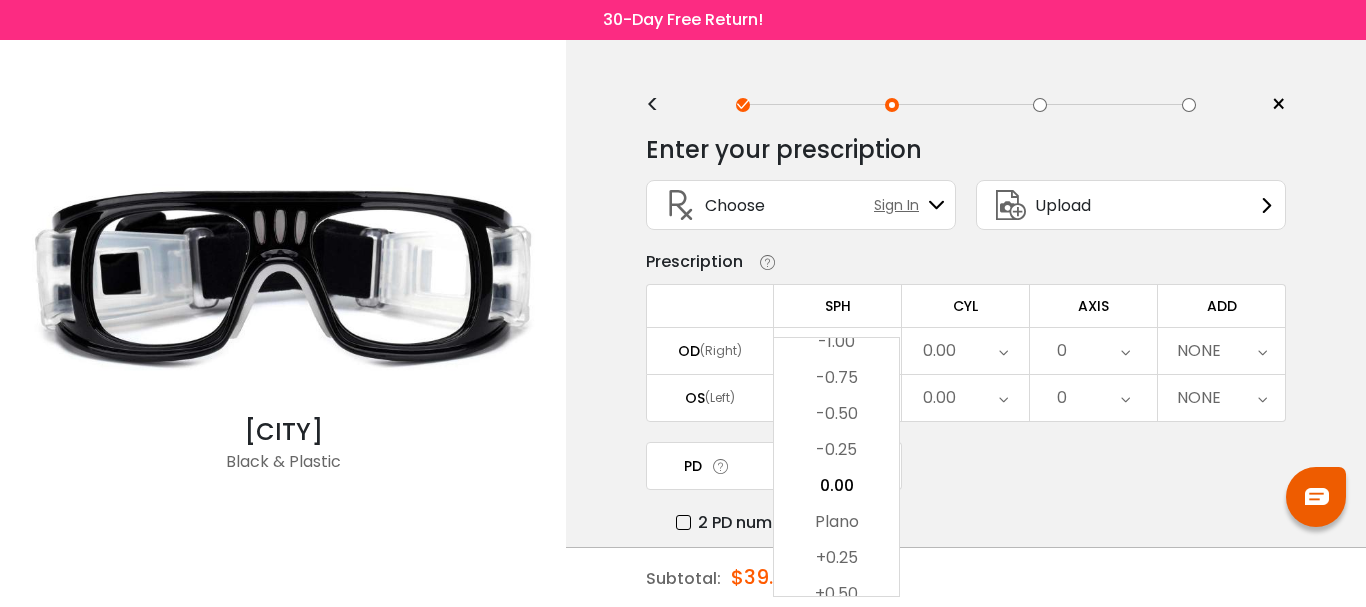 click on "-0.25" at bounding box center (836, 450) 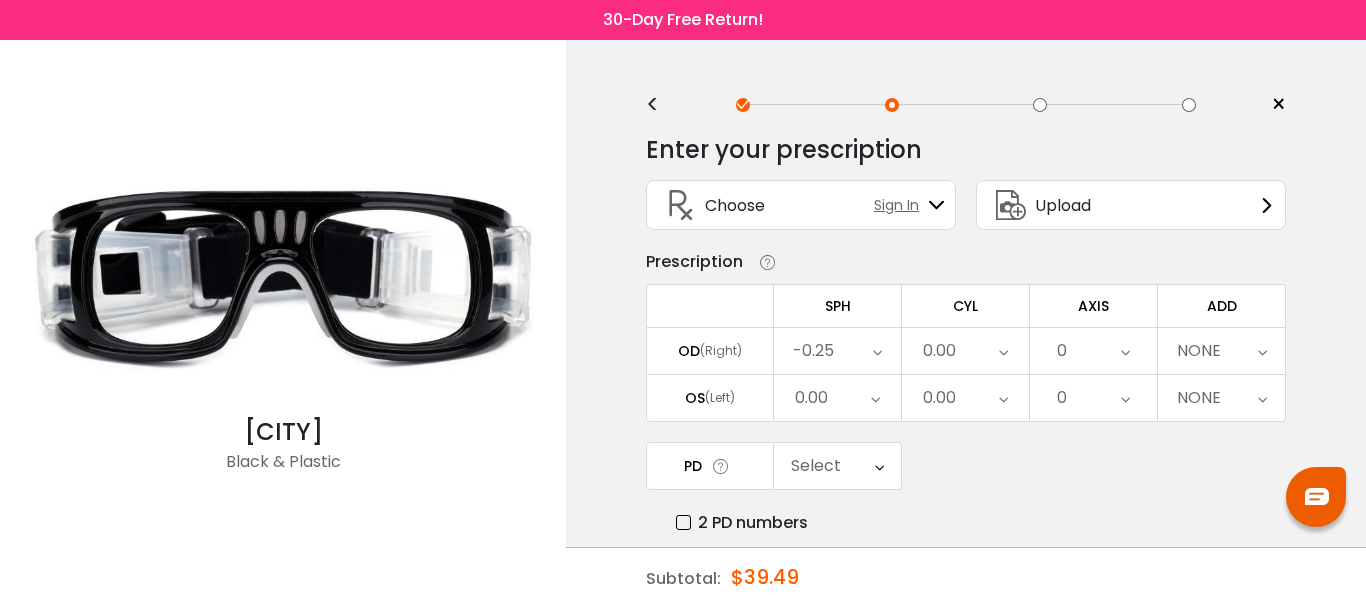 click at bounding box center [875, 398] 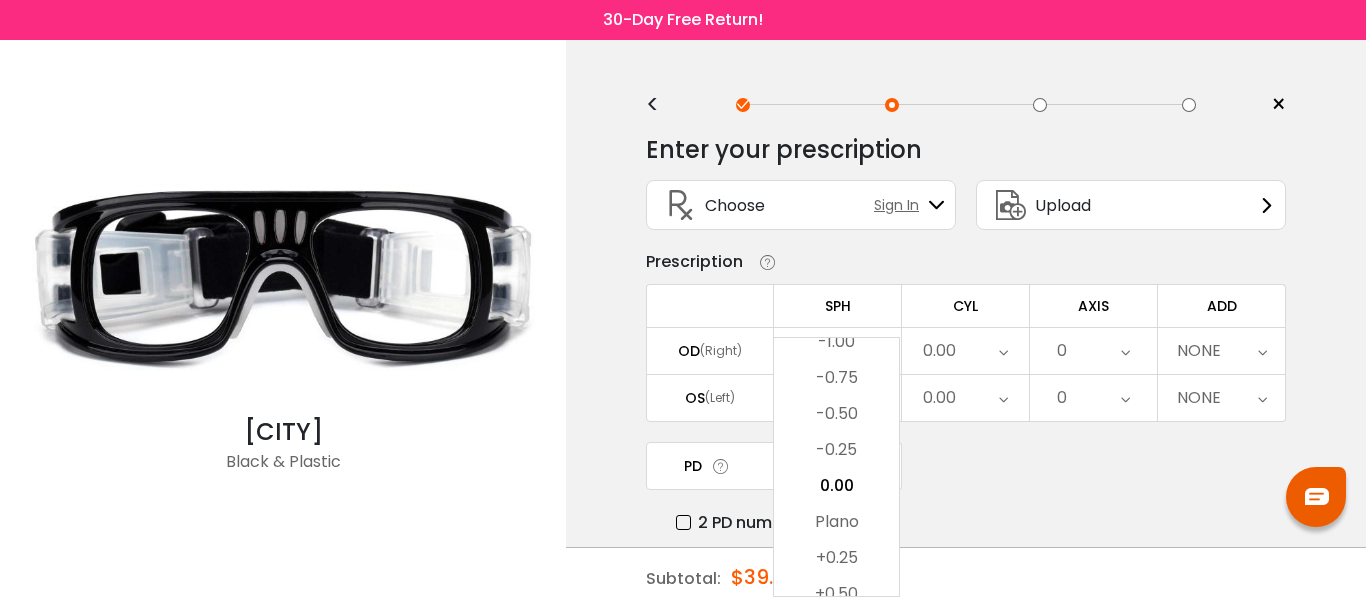 drag, startPoint x: 840, startPoint y: 452, endPoint x: 853, endPoint y: 448, distance: 13.601471 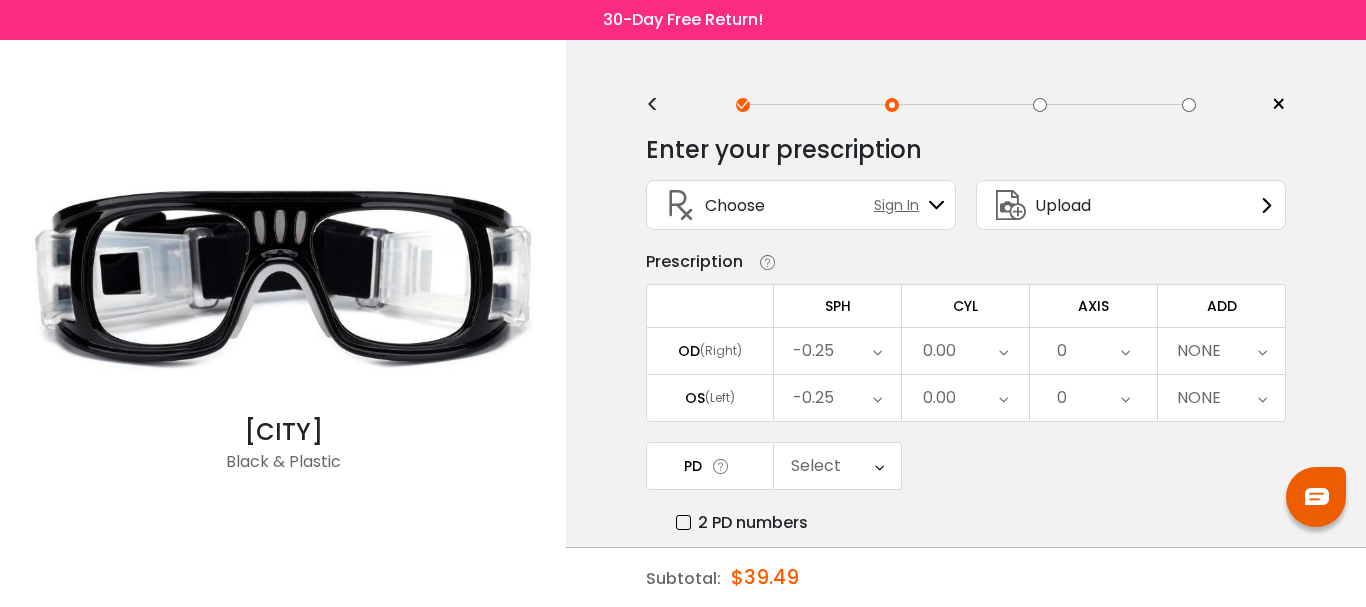 click on "0.00" at bounding box center [965, 351] 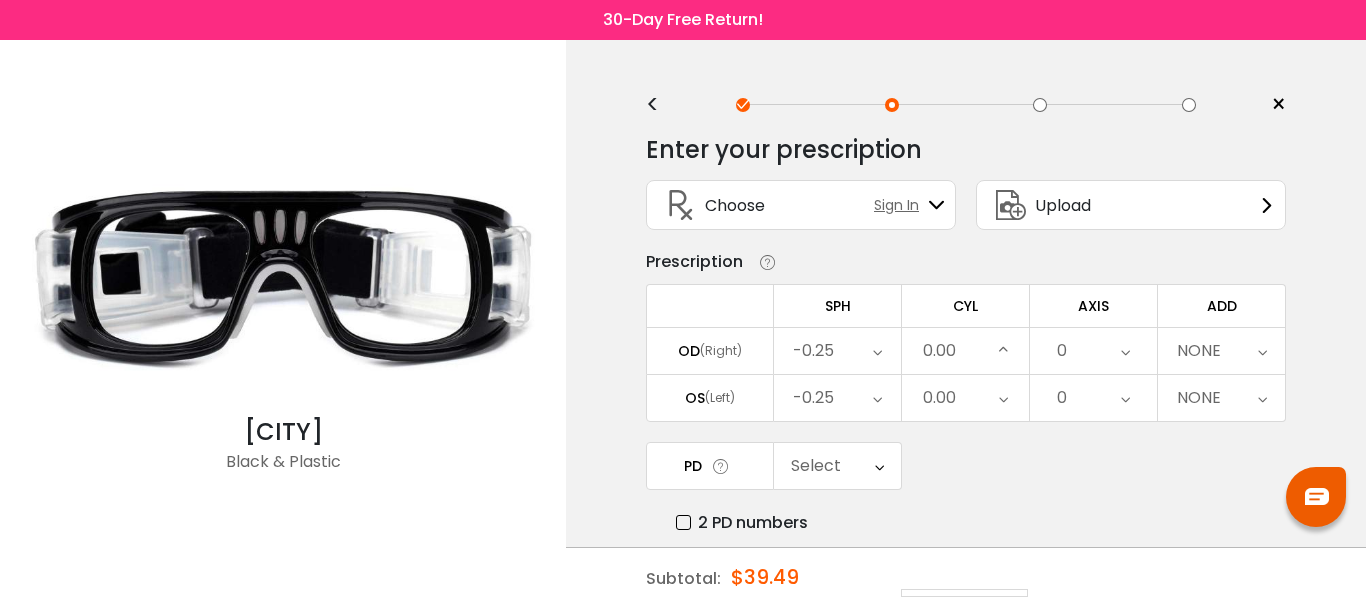 scroll, scrollTop: 734, scrollLeft: 0, axis: vertical 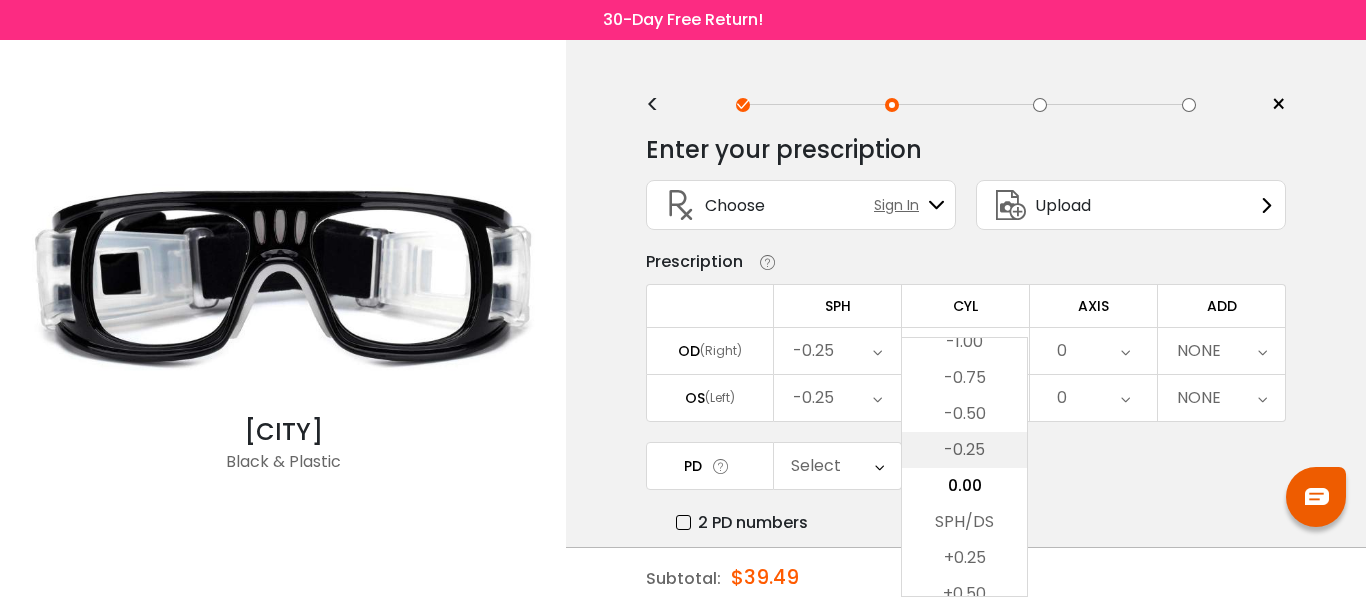 click on "-0.25" at bounding box center (964, 450) 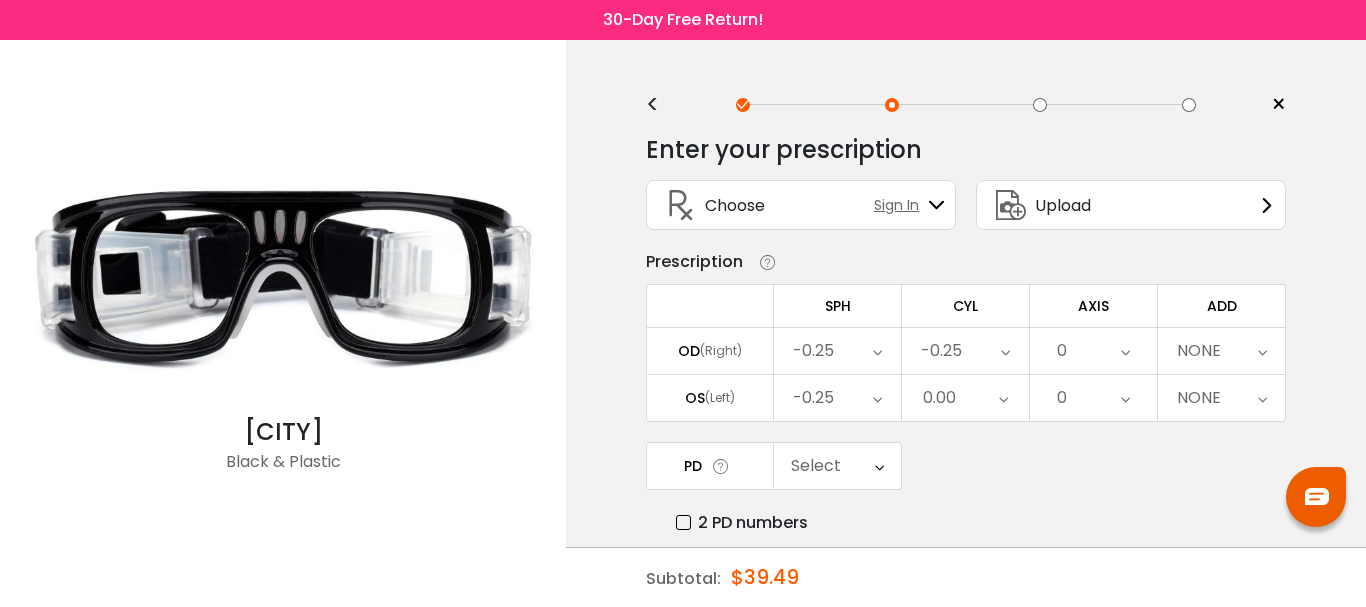 click on "0.00" at bounding box center (965, 398) 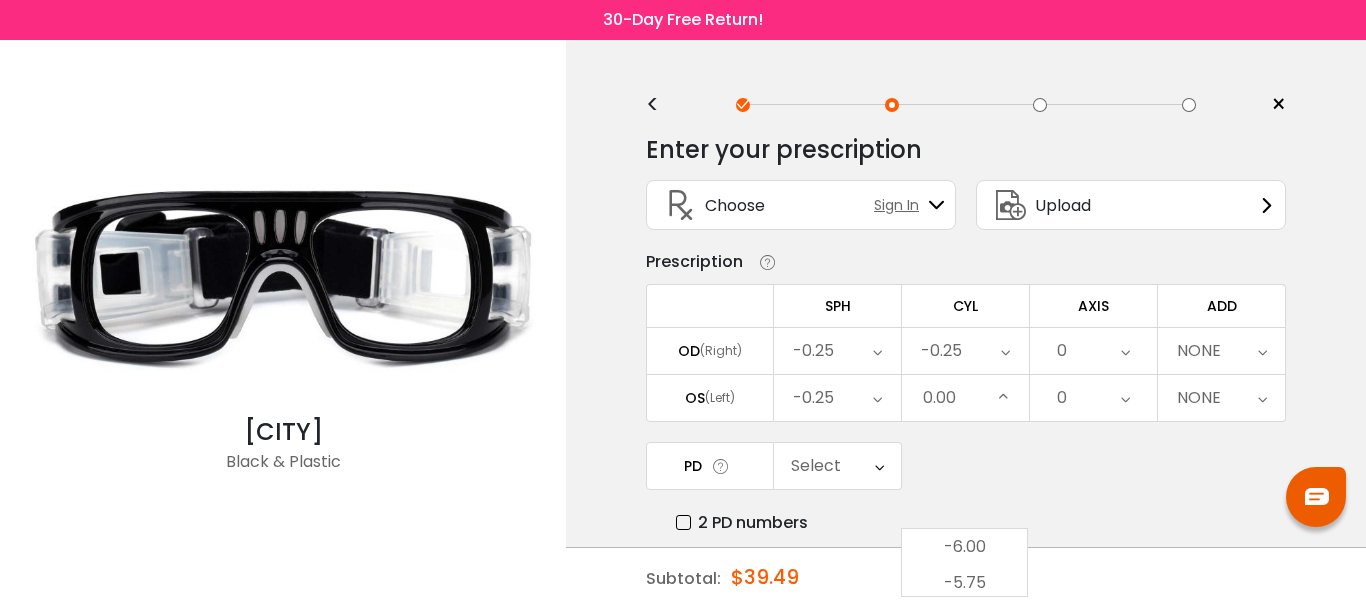 scroll, scrollTop: 734, scrollLeft: 0, axis: vertical 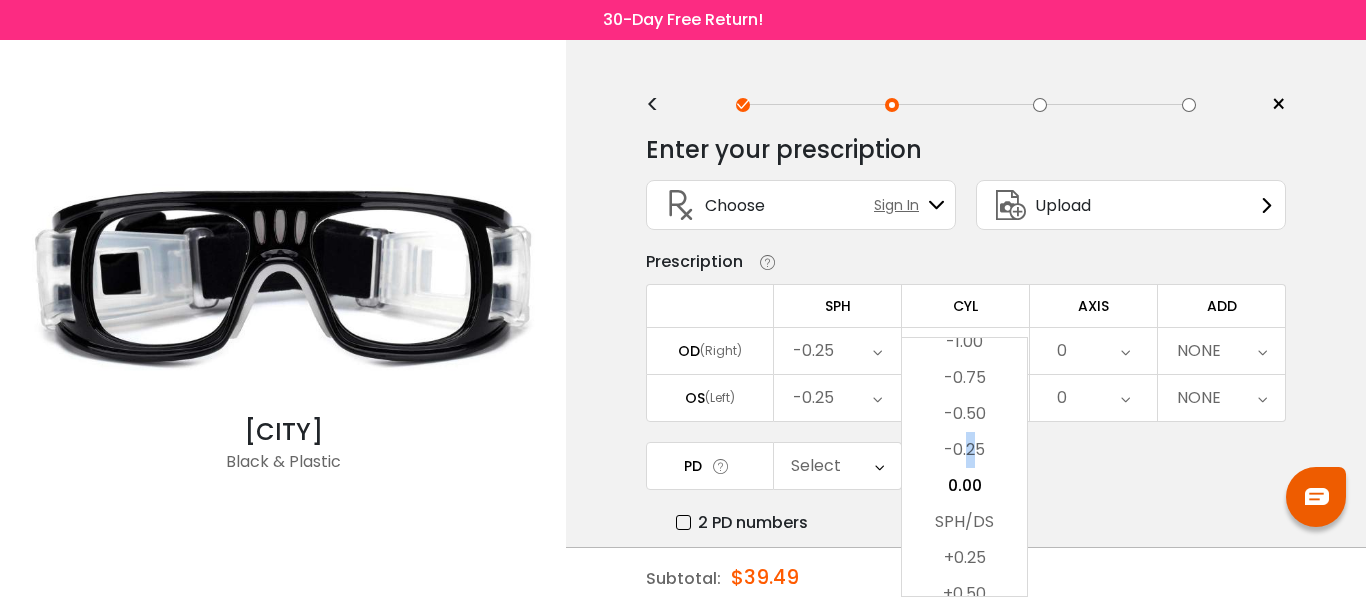 click on "-0.25" at bounding box center (964, 450) 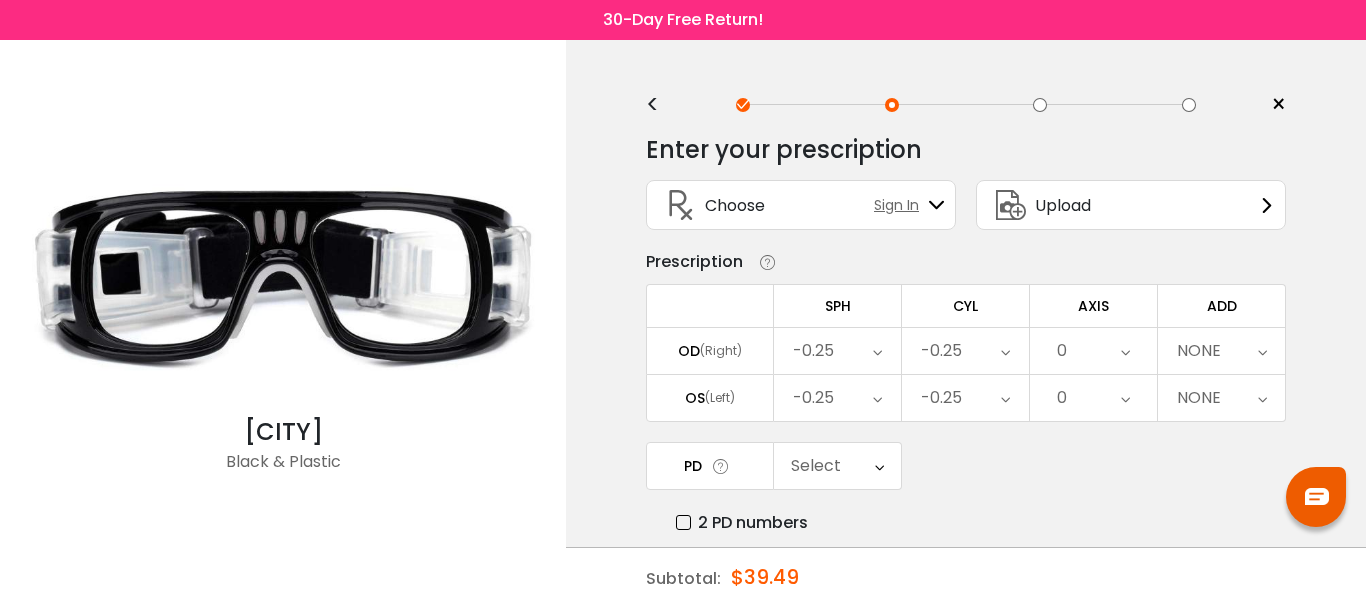 click at bounding box center (1262, 351) 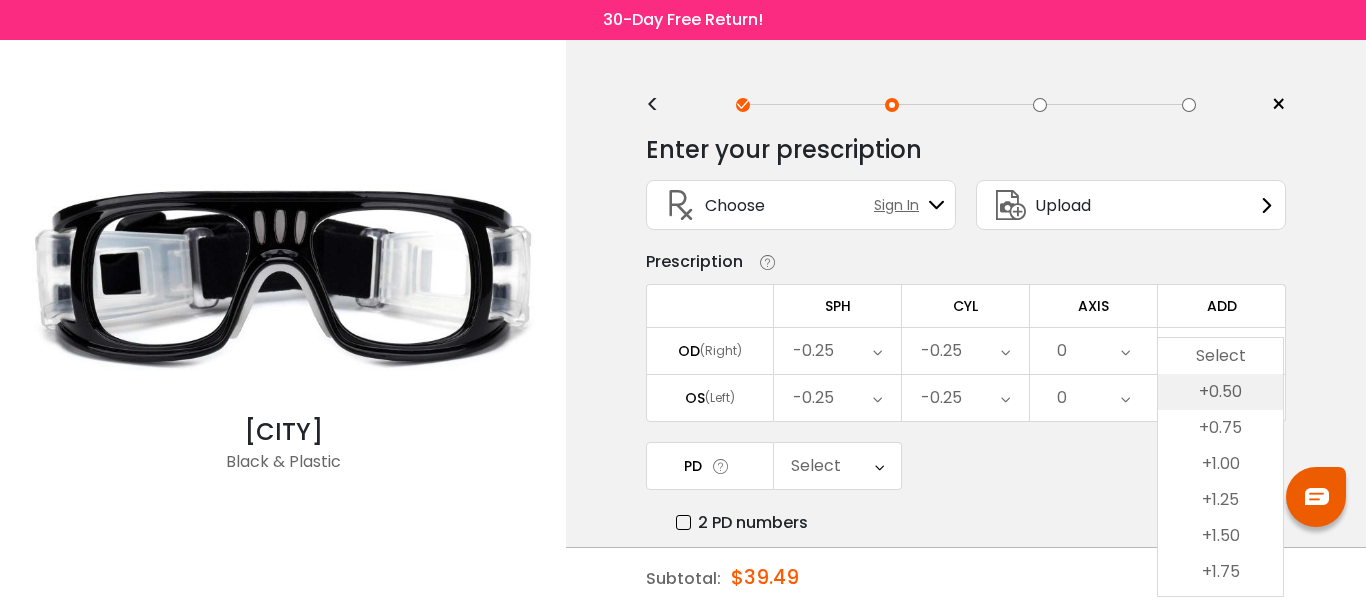 click on "+0.50" at bounding box center [1220, 392] 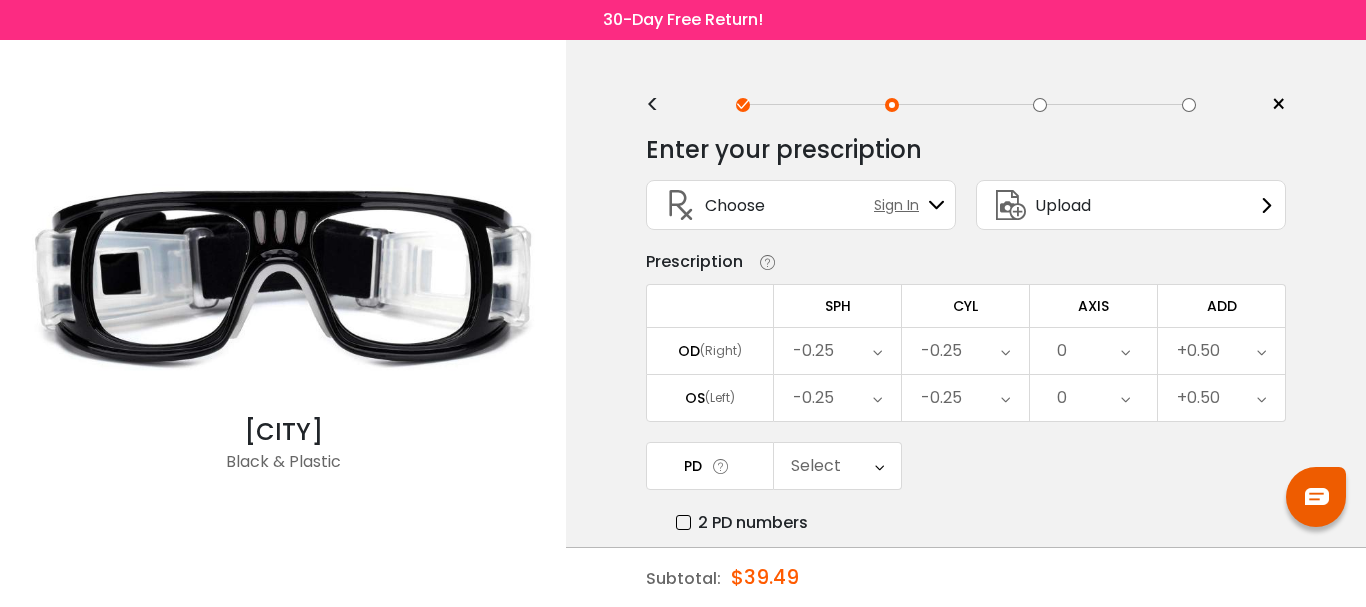 click on "+0.50" at bounding box center [1221, 398] 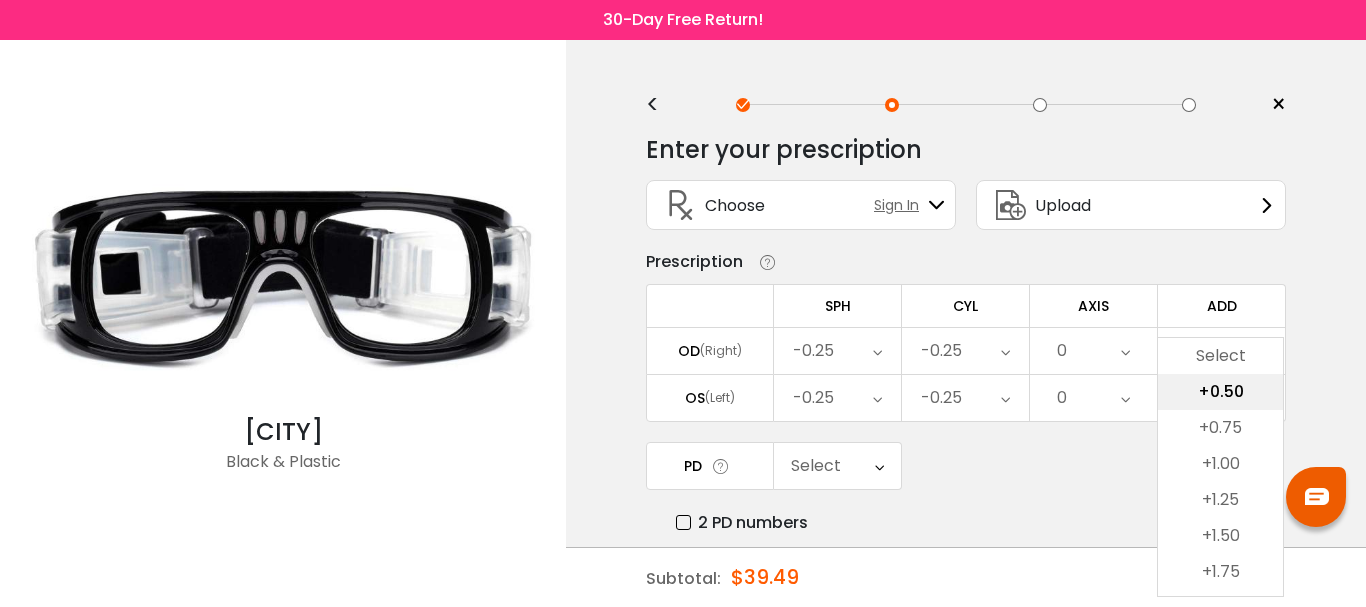click on "+0.50" at bounding box center [1220, 392] 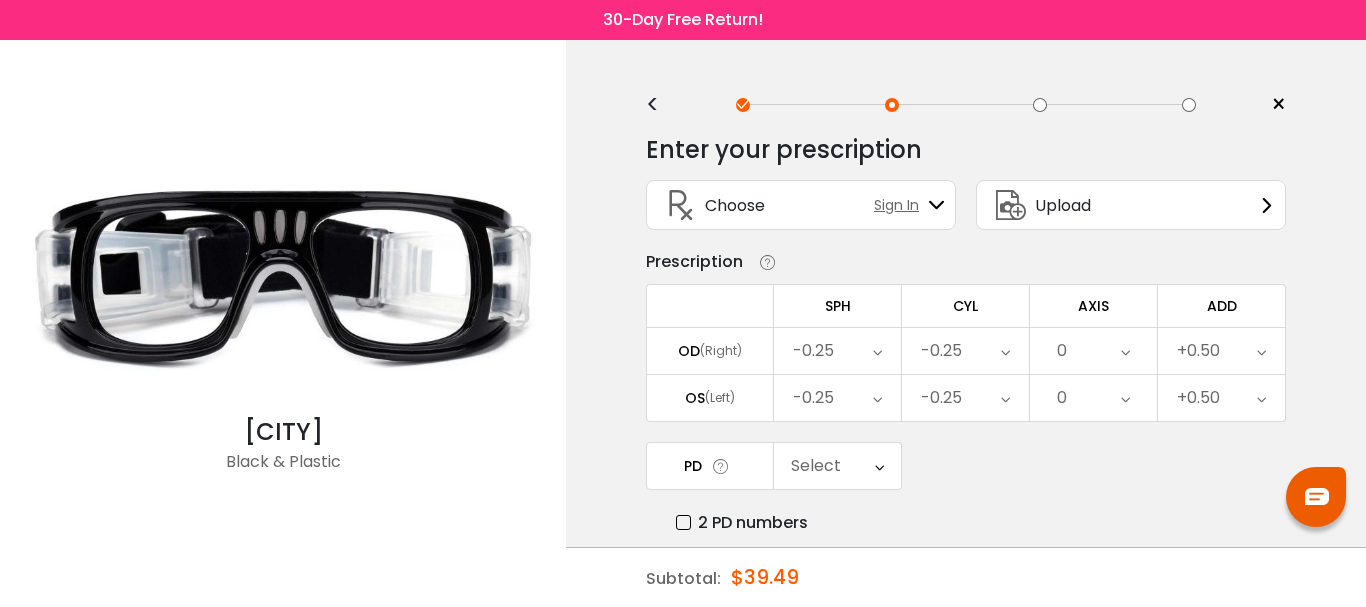 click at bounding box center [1125, 351] 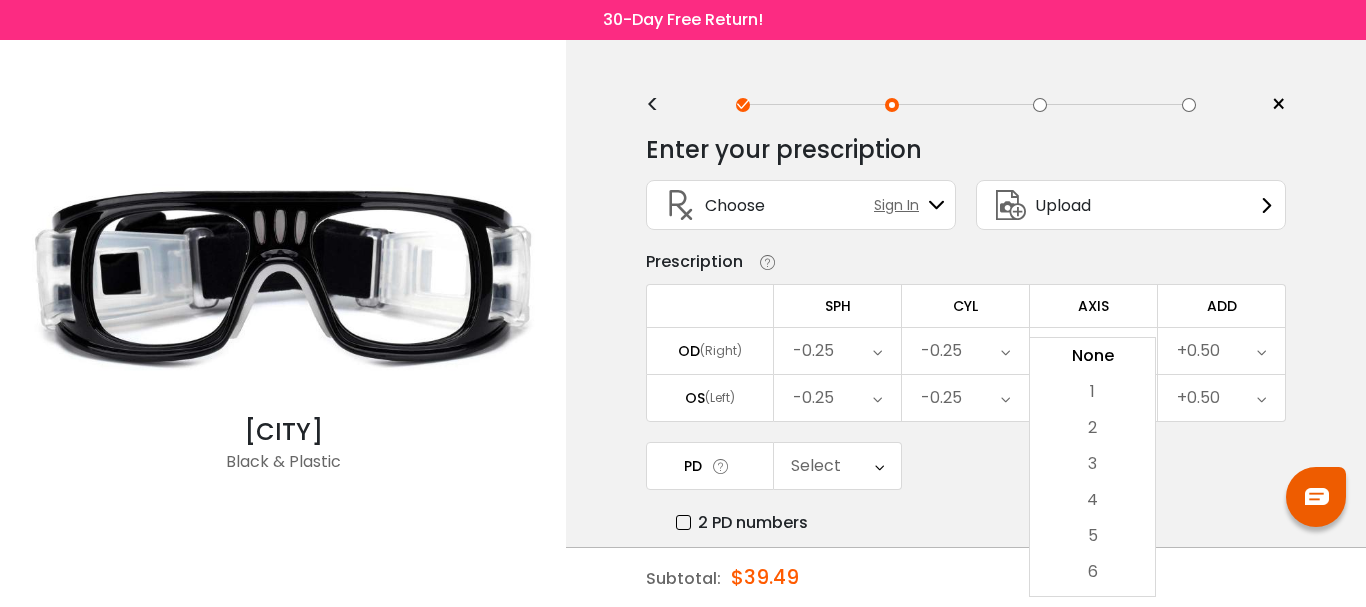 click on "1" at bounding box center (1092, 392) 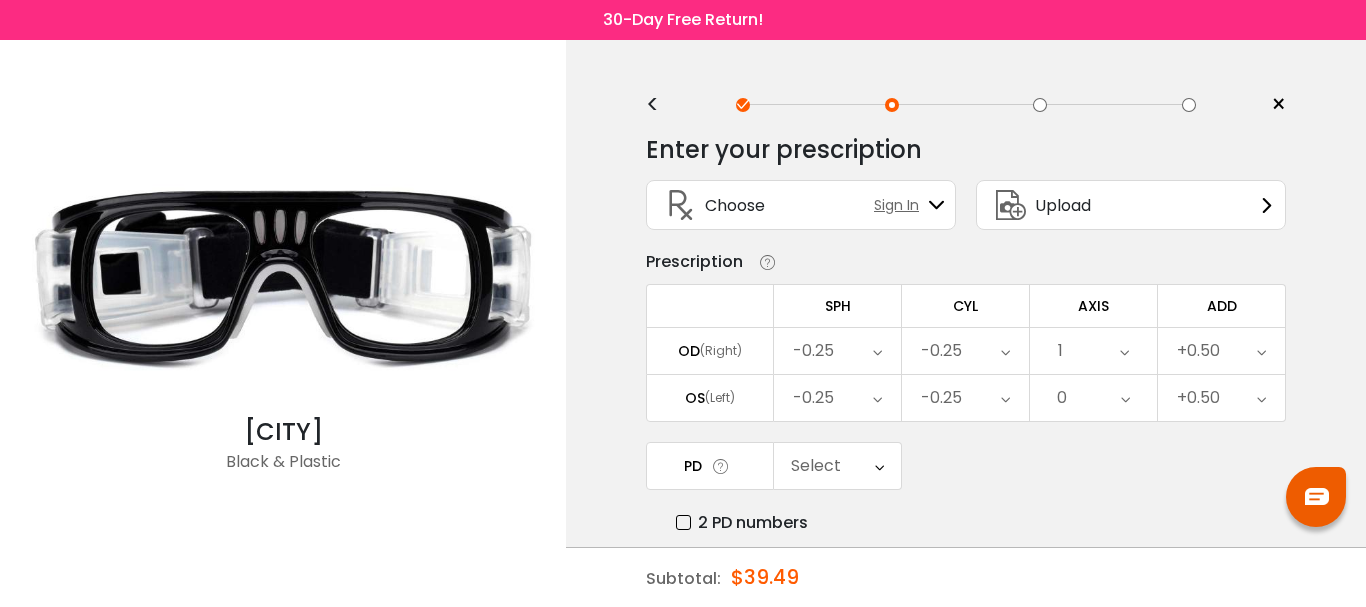 click on "0" at bounding box center [1093, 398] 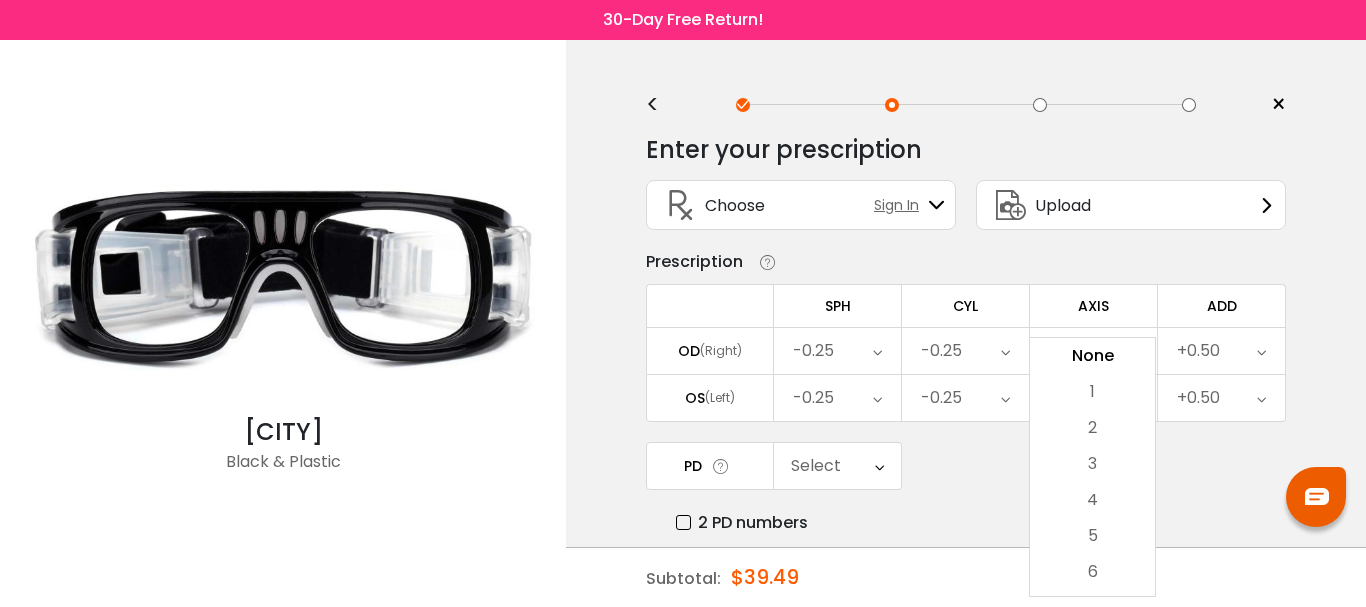 click on "1" at bounding box center [1092, 392] 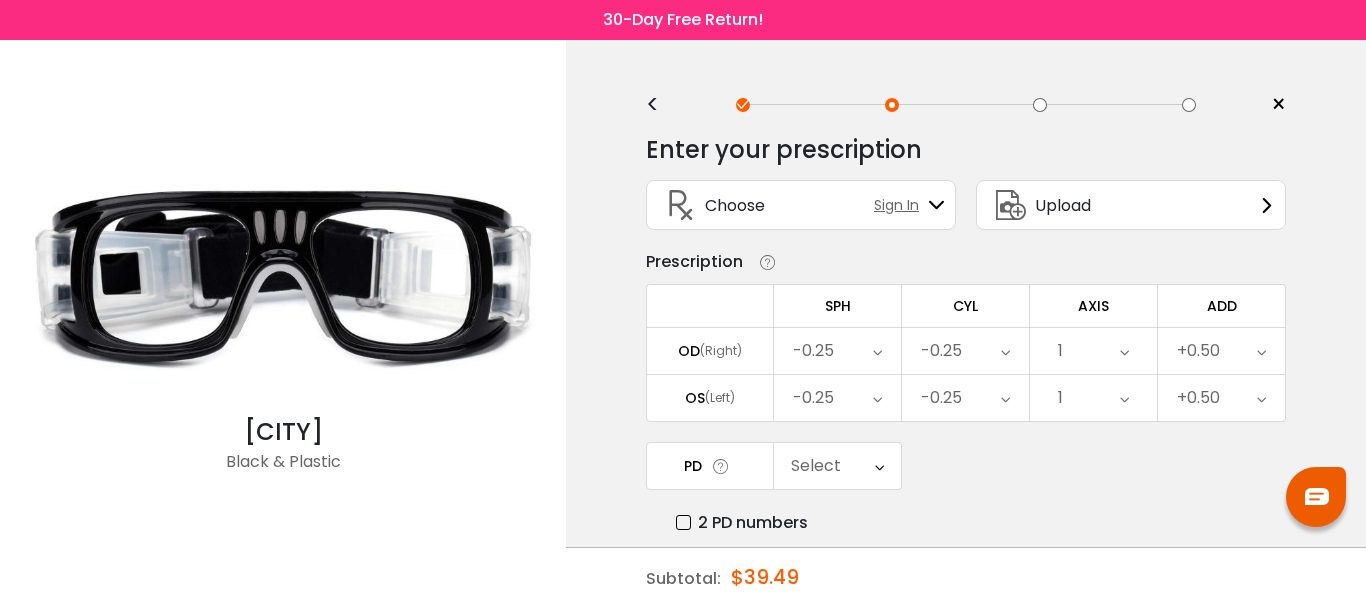 click at bounding box center (879, 466) 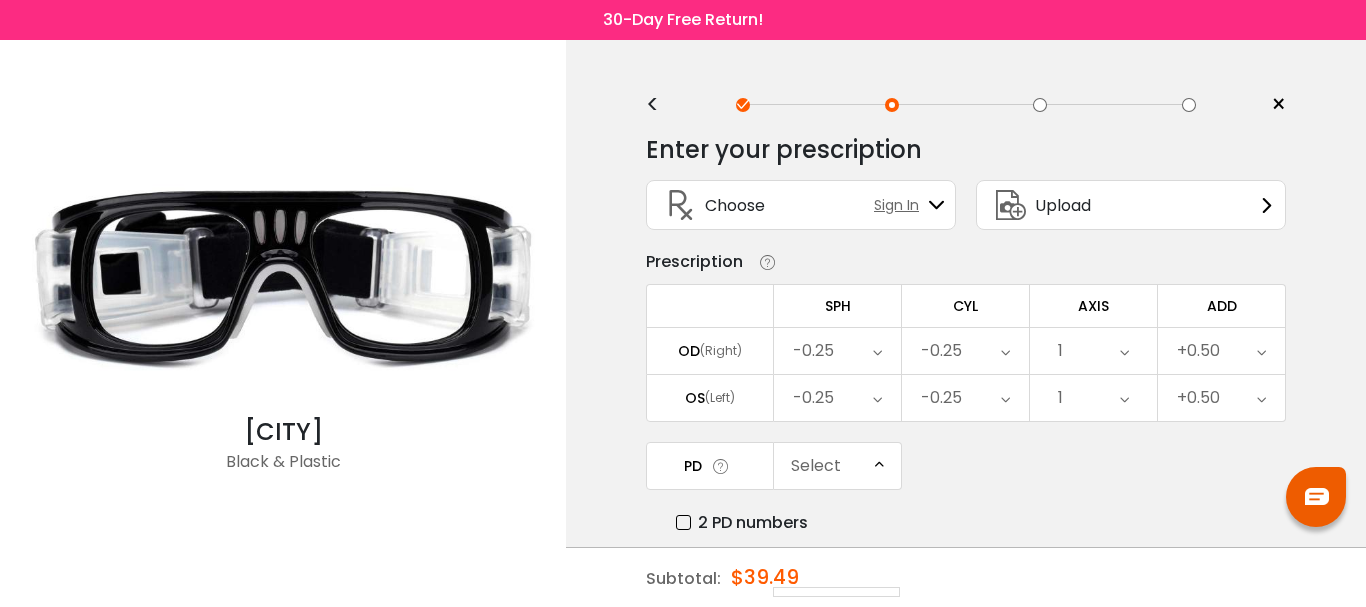 scroll, scrollTop: 482, scrollLeft: 0, axis: vertical 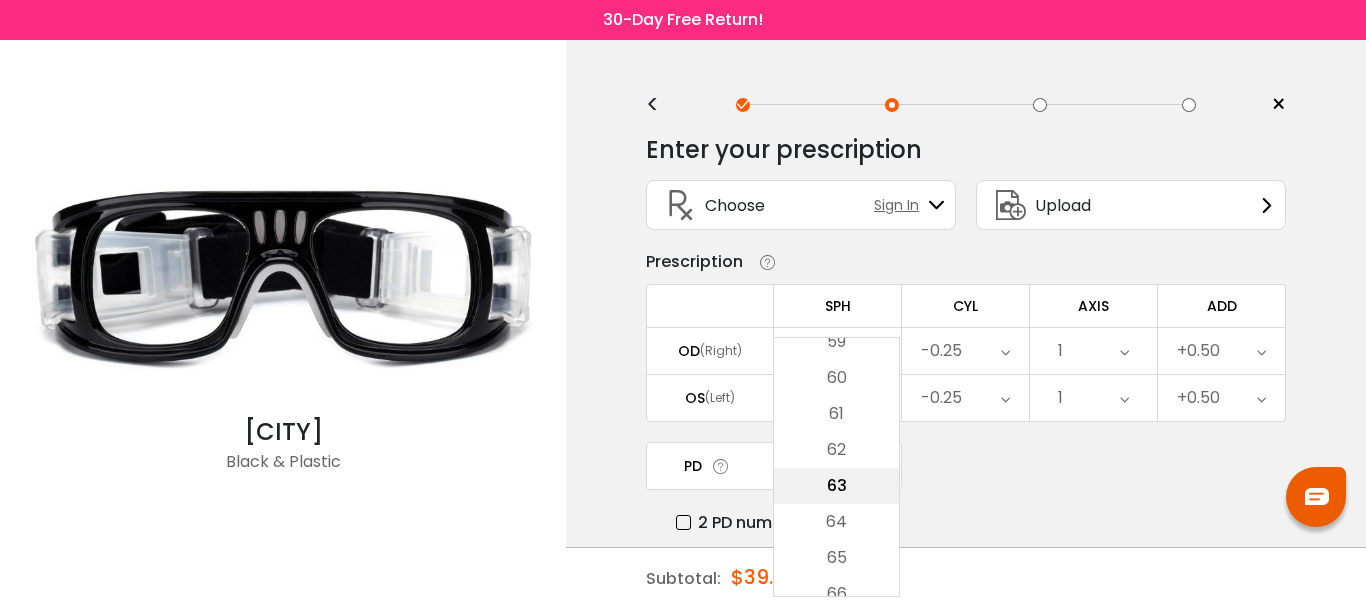 click on "63" at bounding box center [836, 486] 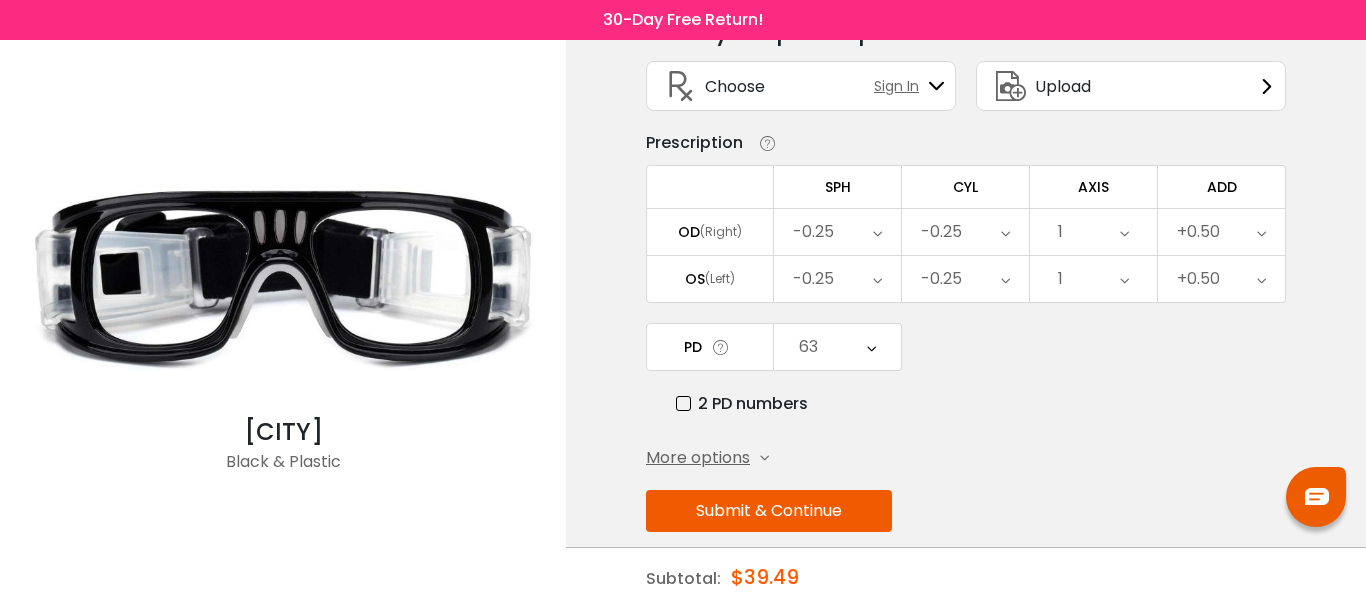 scroll, scrollTop: 133, scrollLeft: 0, axis: vertical 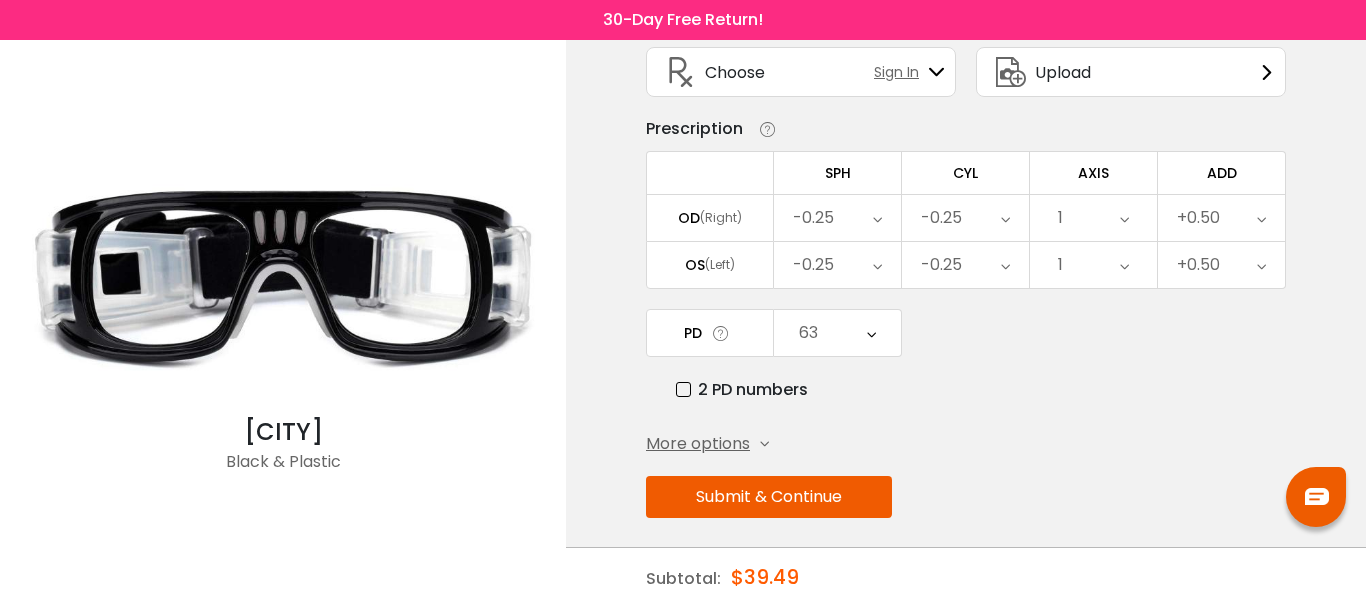 click on "Submit & Continue" at bounding box center [769, 497] 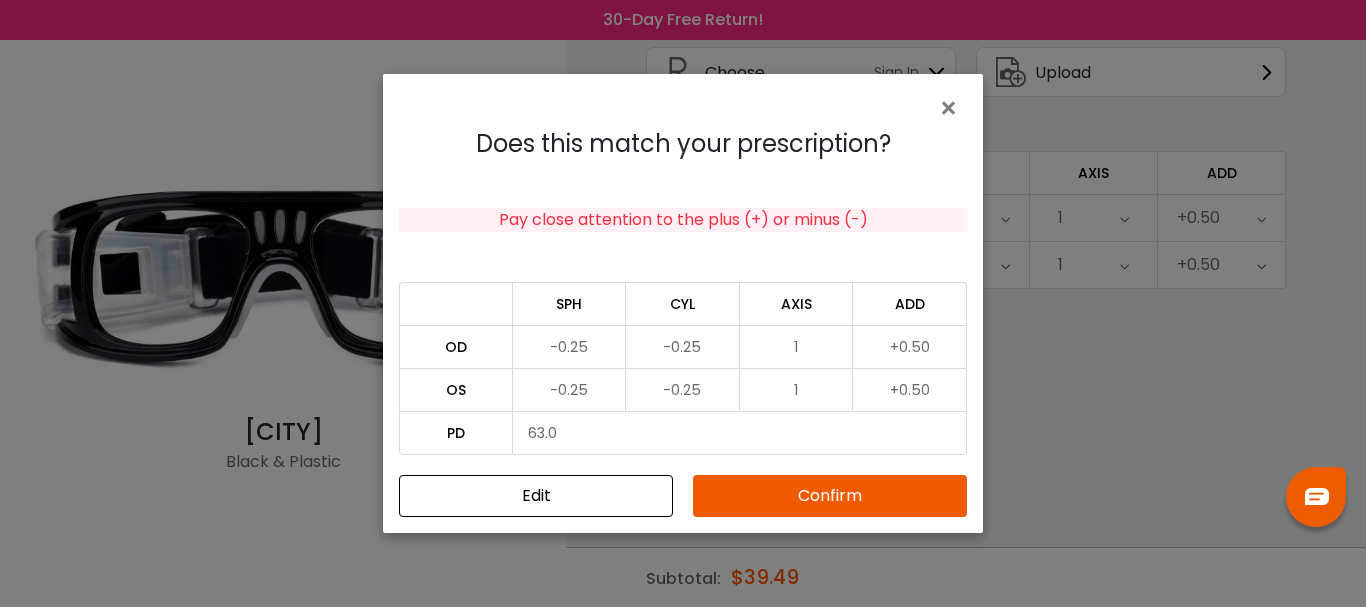 click on "Confirm" at bounding box center (830, 496) 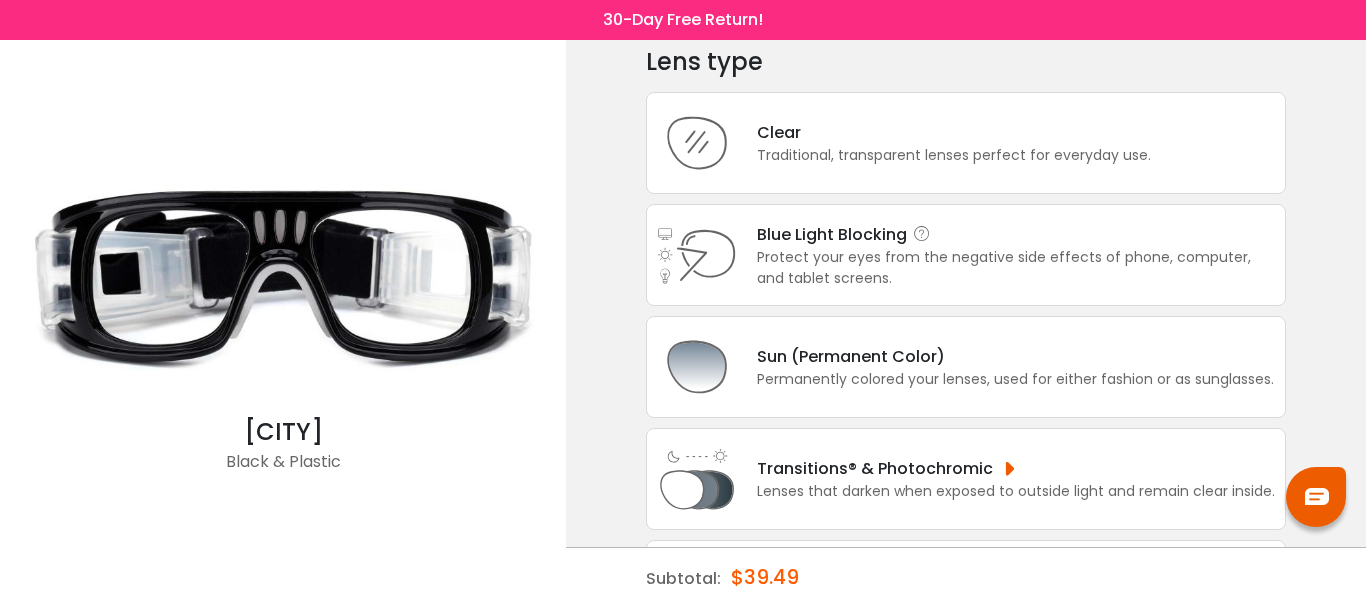 scroll, scrollTop: 0, scrollLeft: 0, axis: both 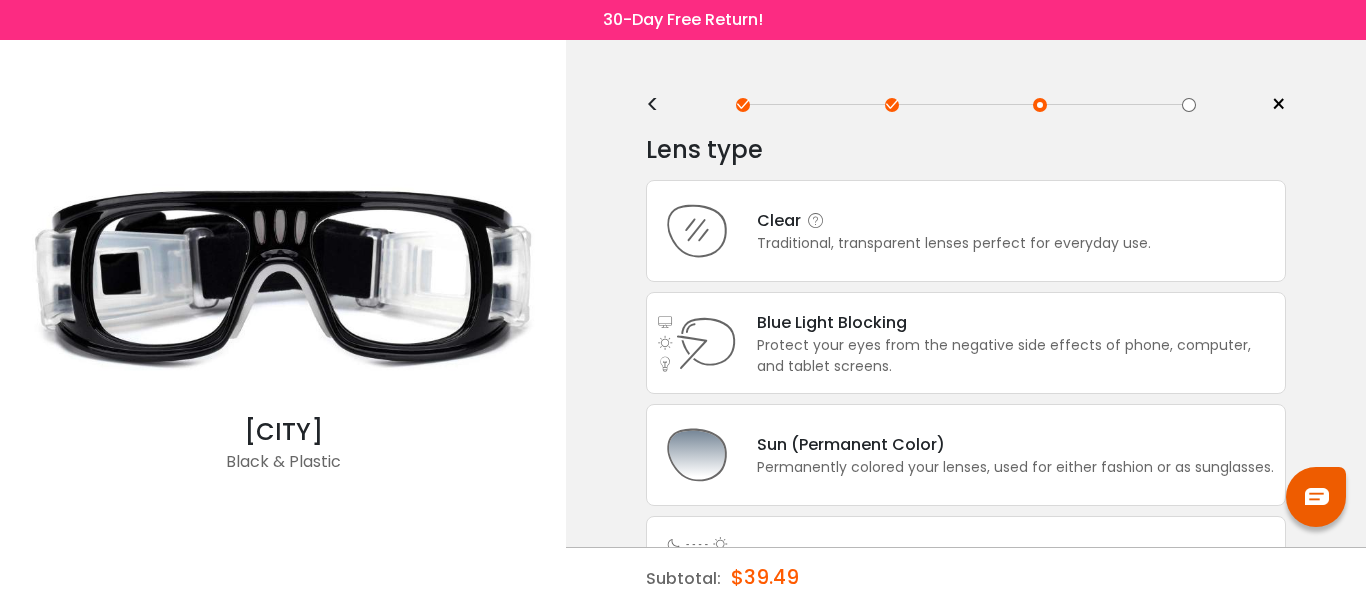 click at bounding box center (816, 221) 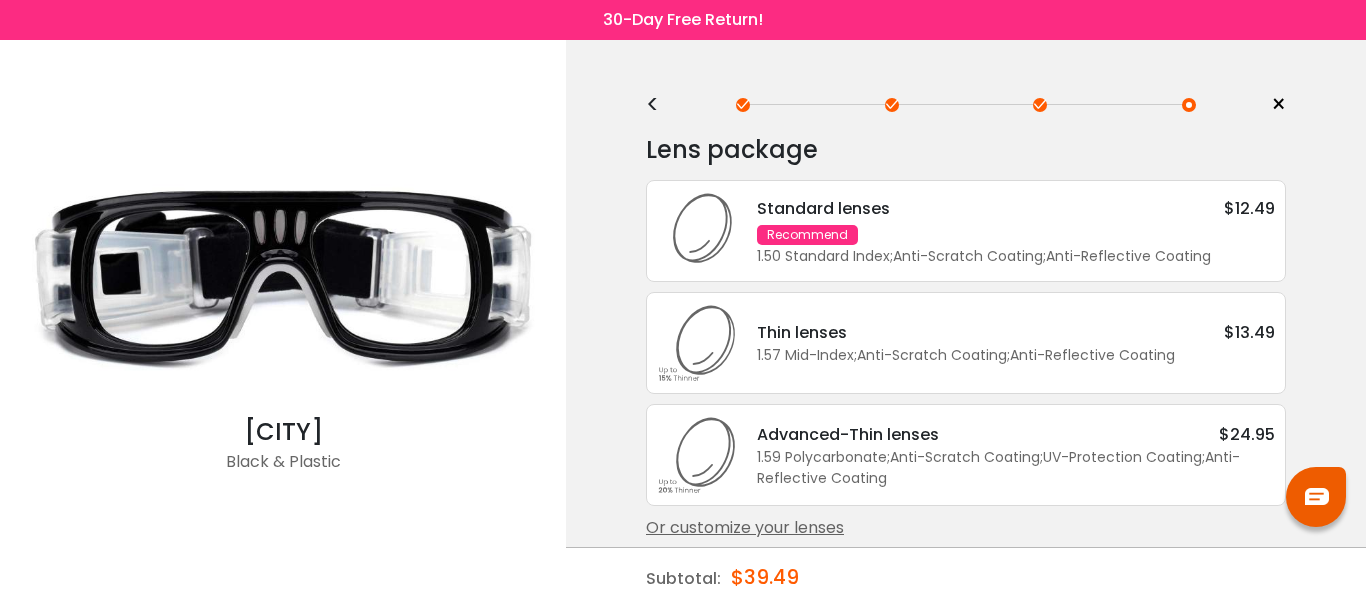scroll, scrollTop: 13, scrollLeft: 0, axis: vertical 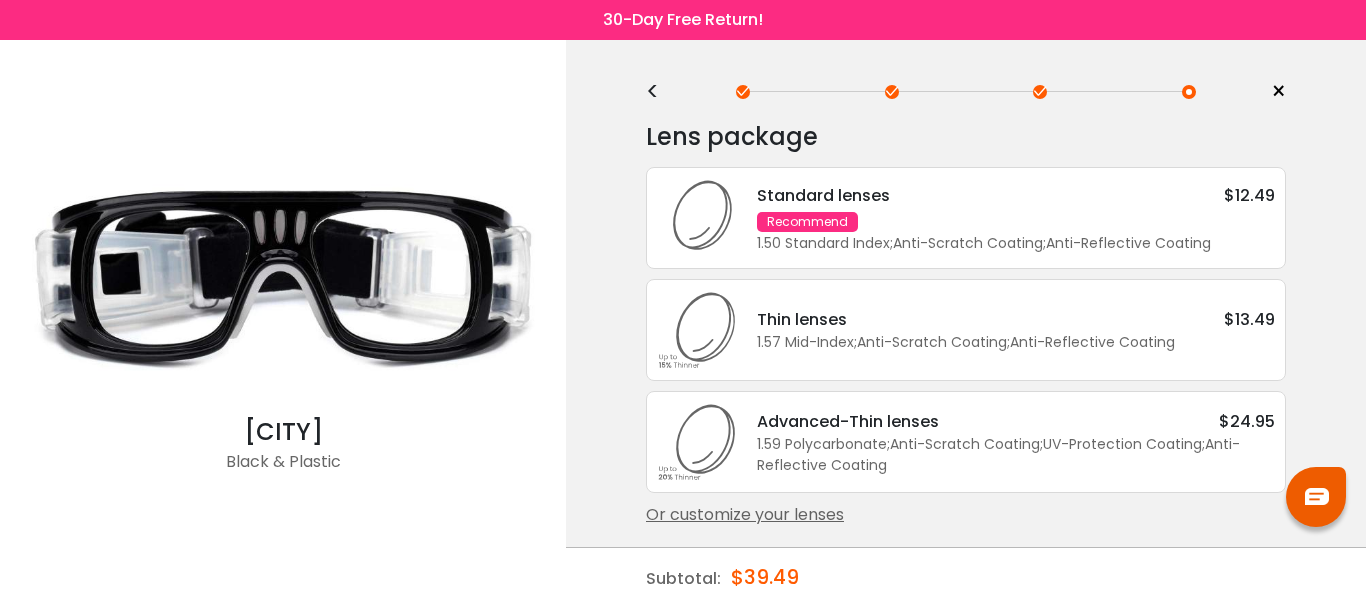 click on "Standard lenses
$12.49
Recommend
1.50 Standard Index ;
Anti-Scratch Coating ;
Anti-Reflective Coating ;" at bounding box center [1006, 218] 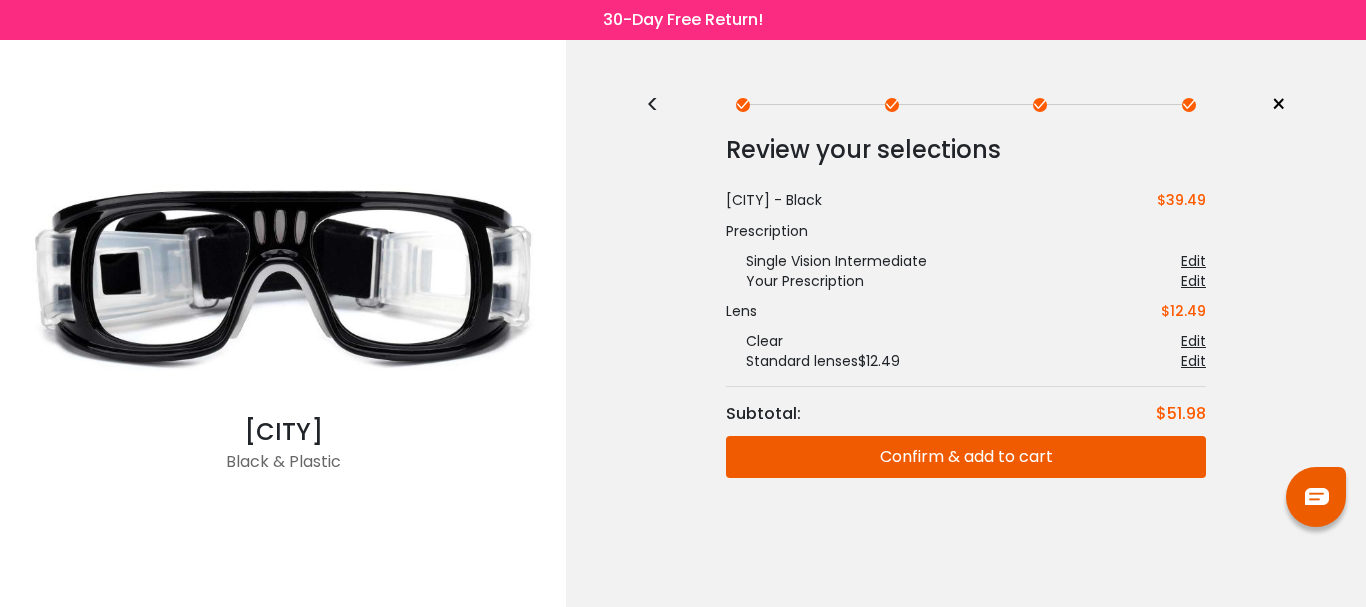 scroll, scrollTop: 0, scrollLeft: 0, axis: both 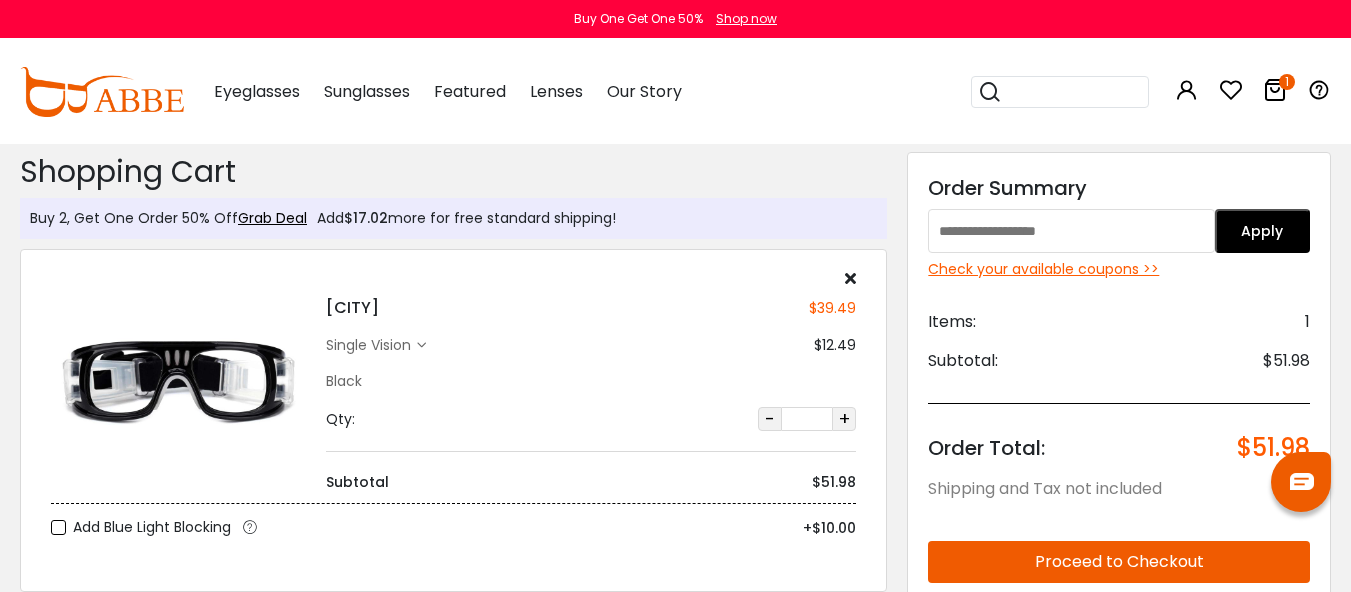 click at bounding box center [1071, 231] 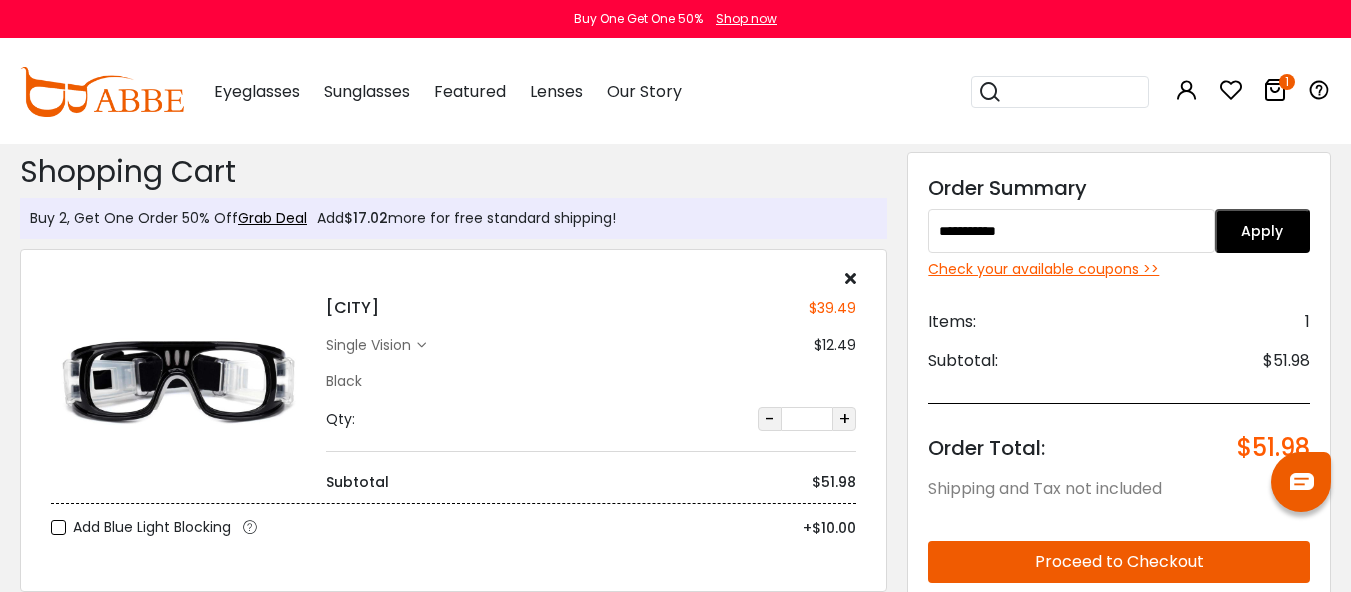 type on "**********" 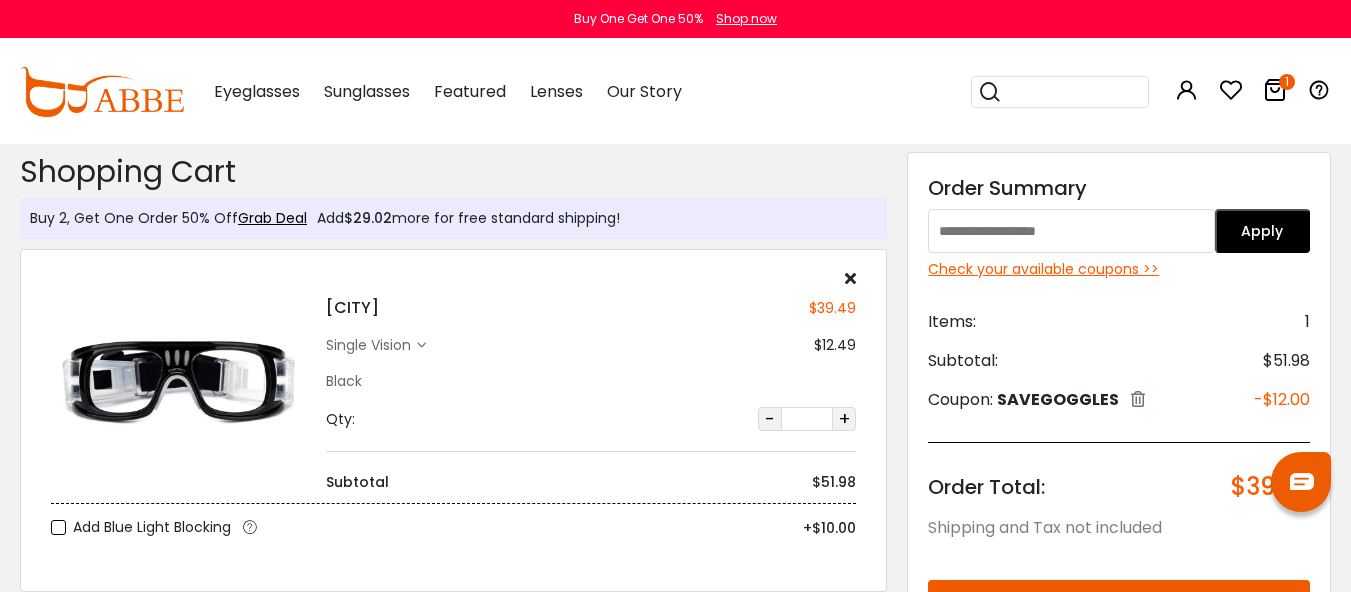 scroll, scrollTop: 0, scrollLeft: 0, axis: both 